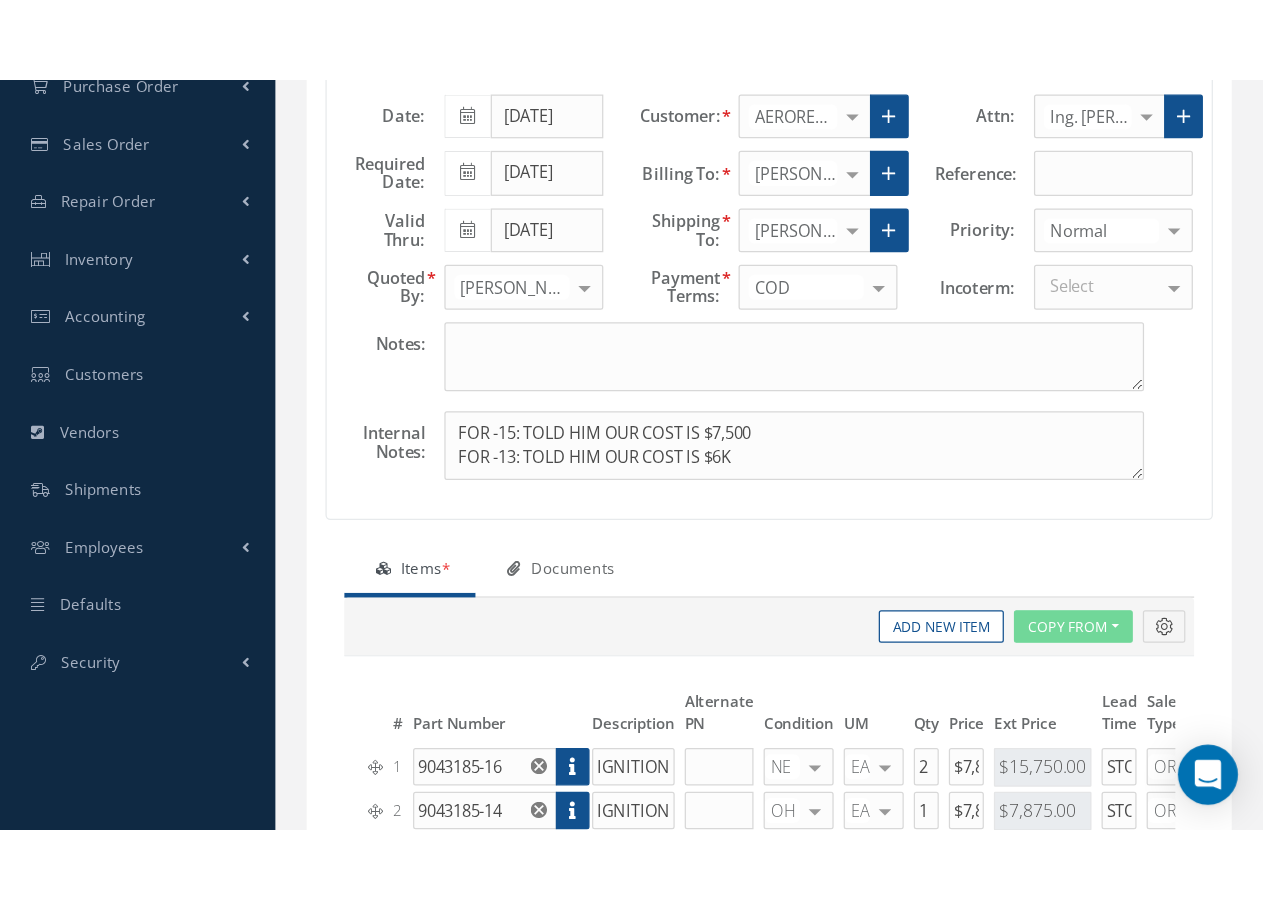 scroll, scrollTop: 300, scrollLeft: 0, axis: vertical 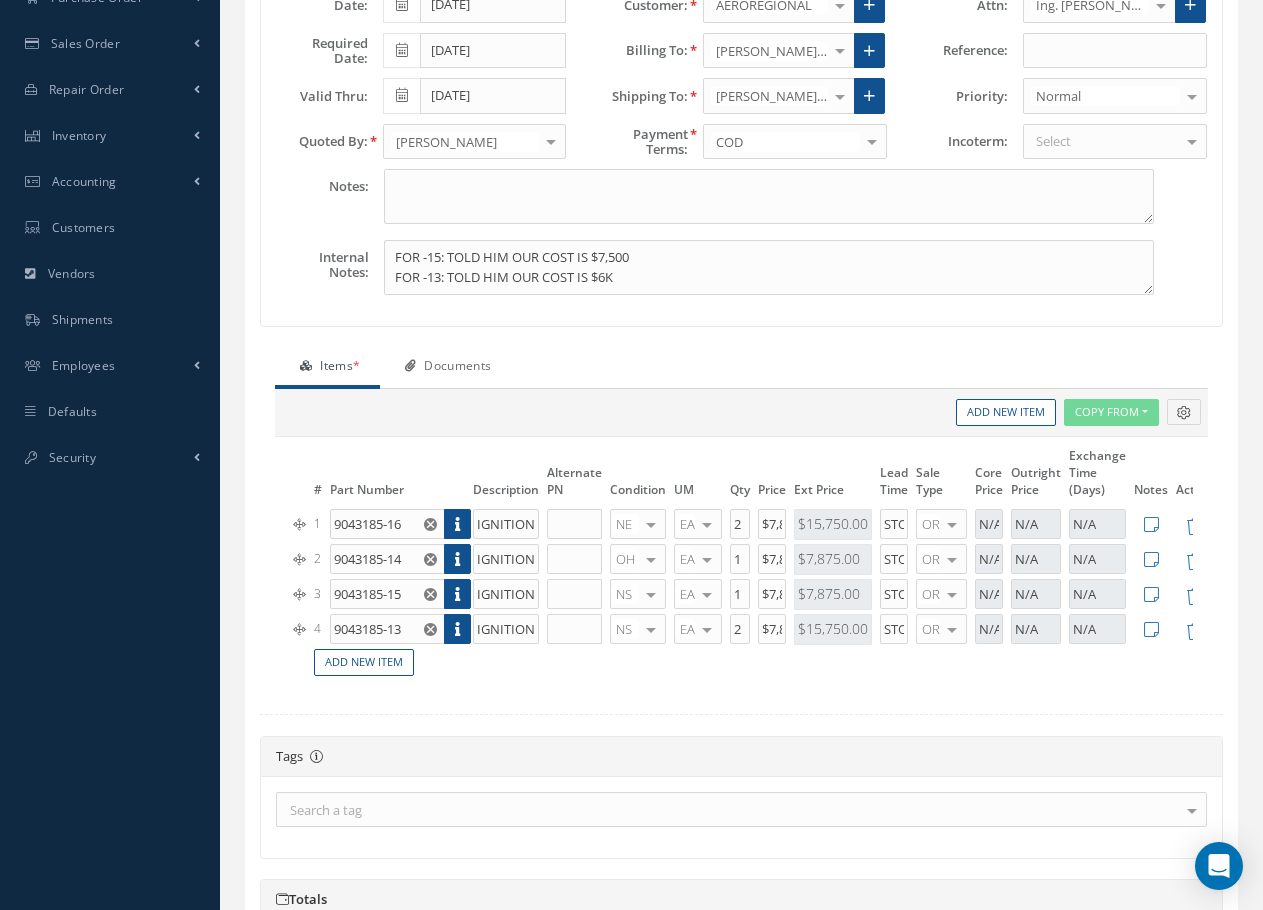 click at bounding box center (651, 559) 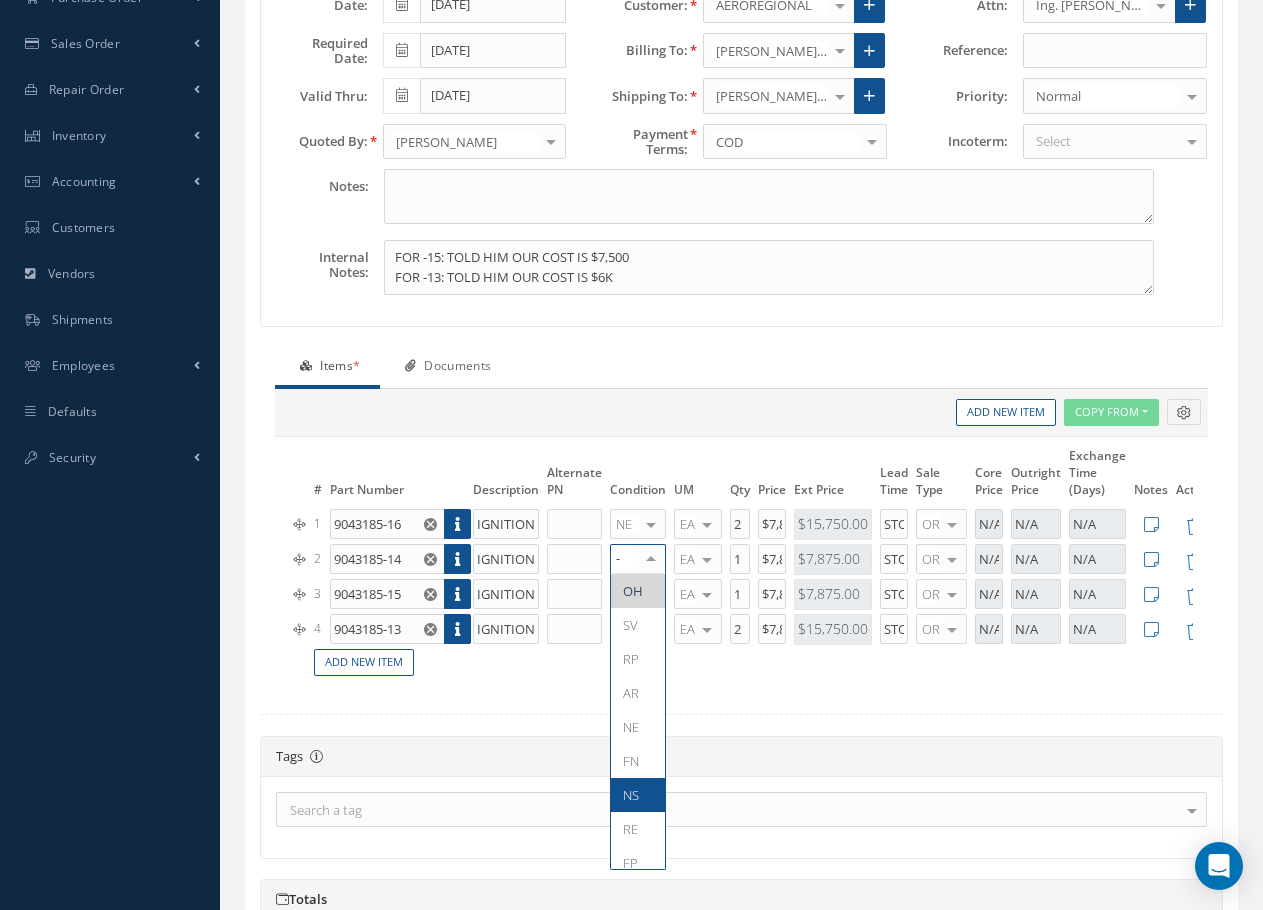 click on "NS" at bounding box center [631, 795] 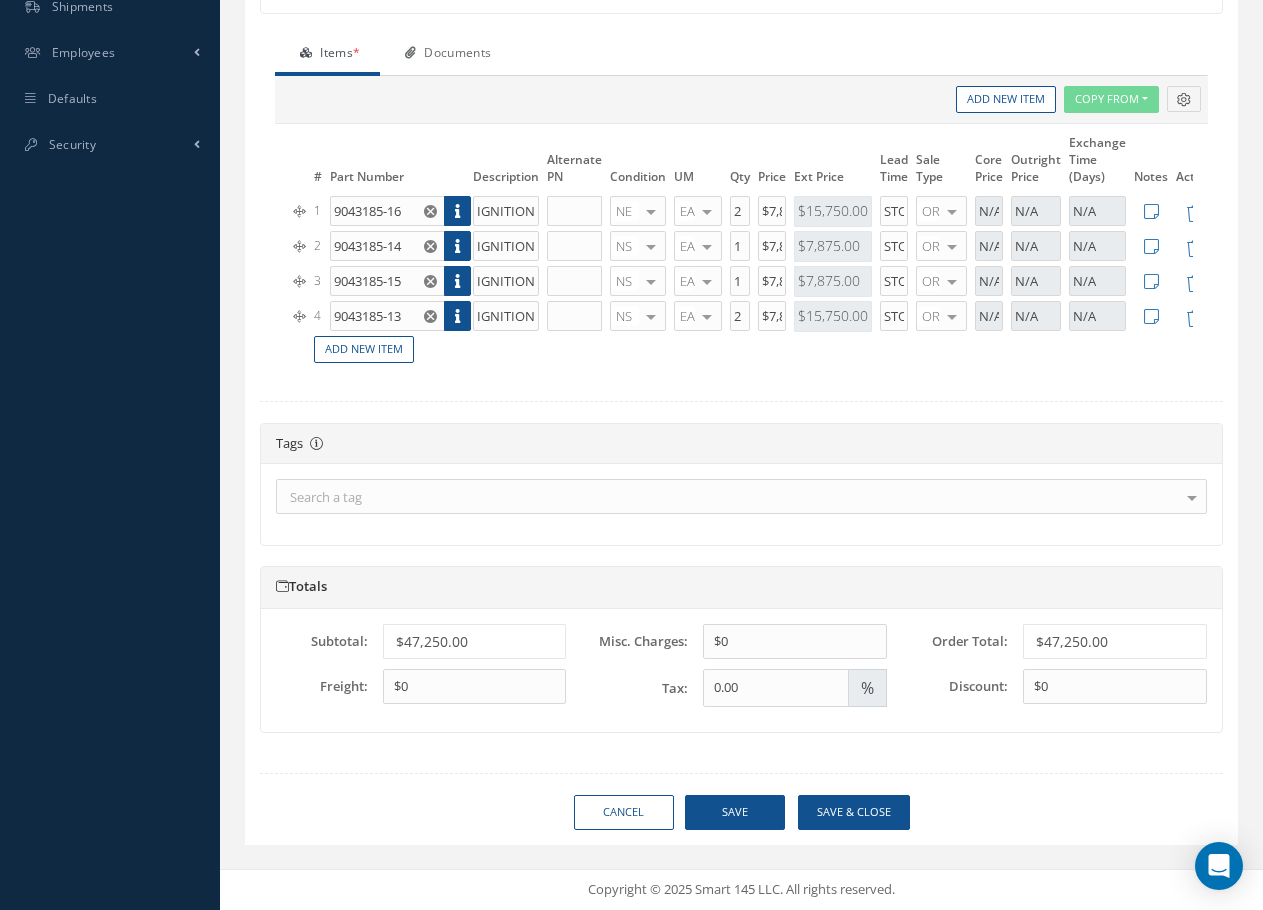 scroll, scrollTop: 628, scrollLeft: 0, axis: vertical 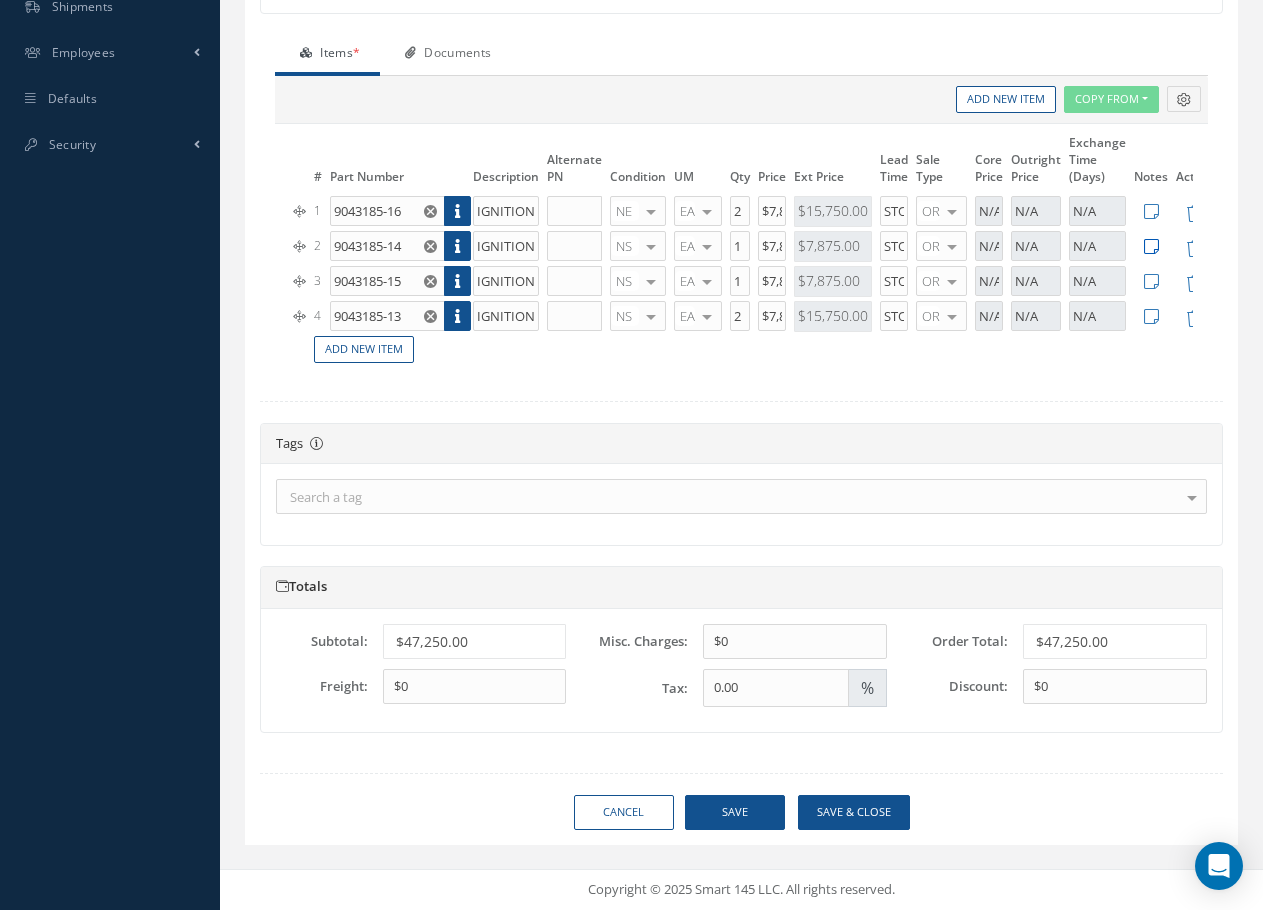 click at bounding box center (1151, 246) 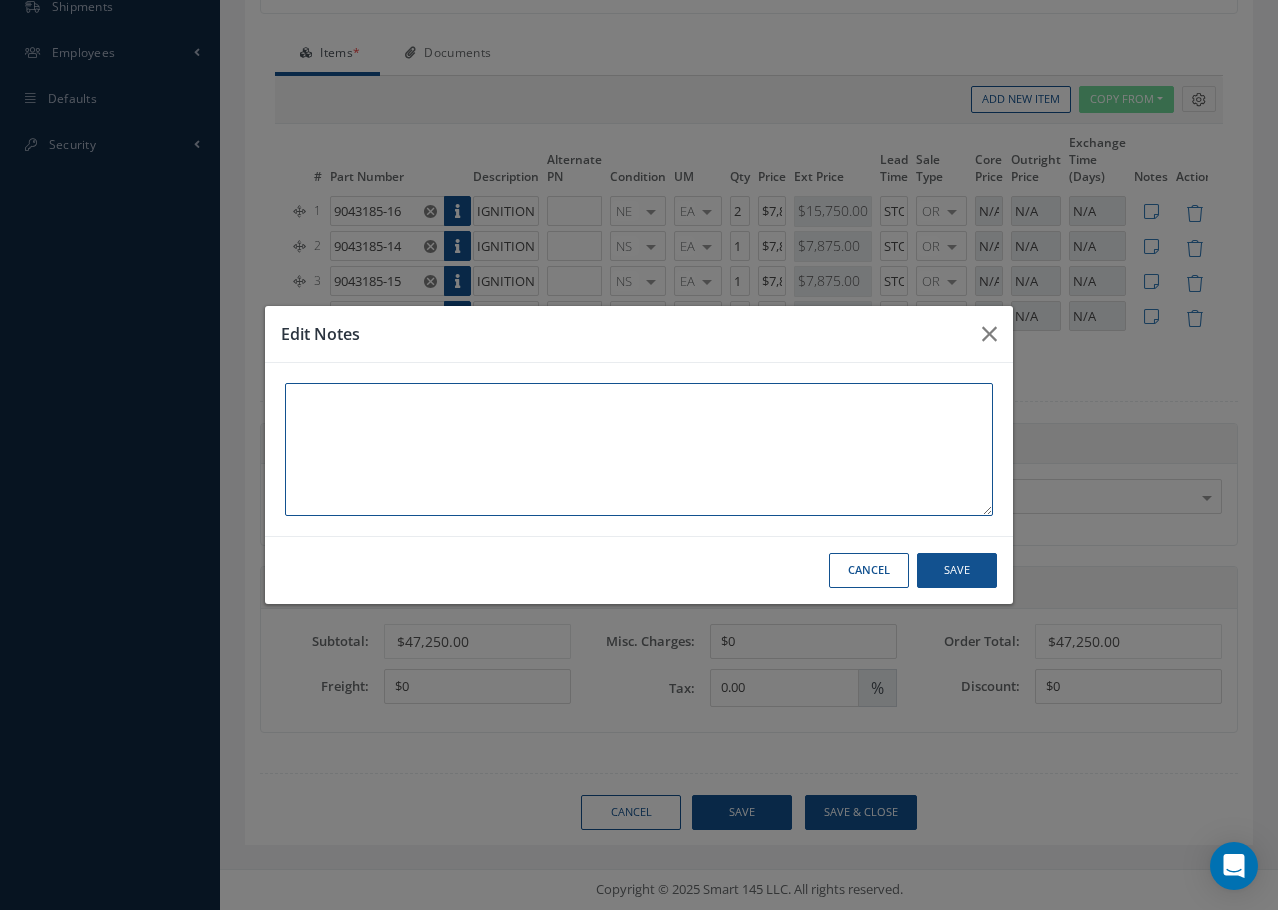 click at bounding box center [639, 449] 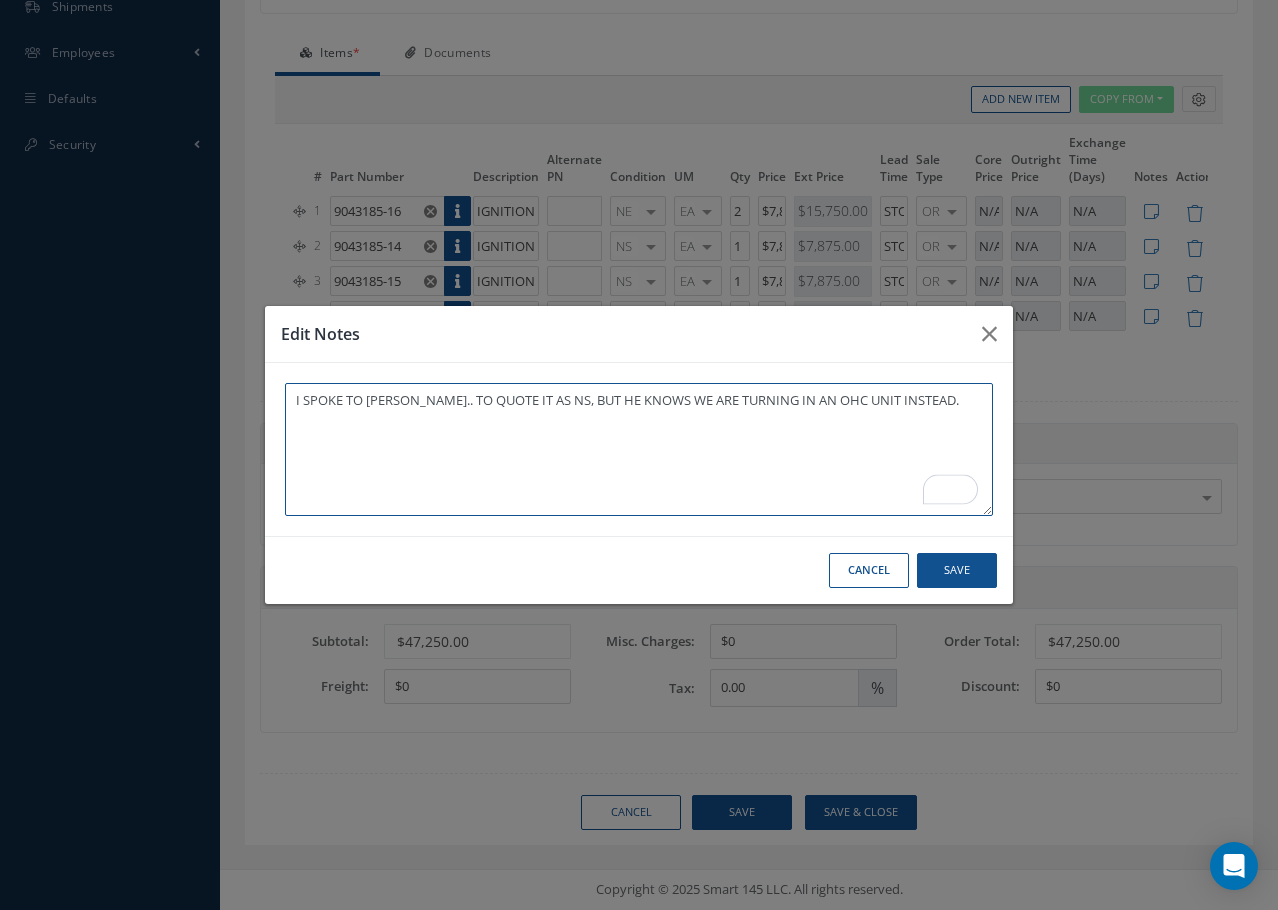 type on "I SPOKE TO ENRIQUE.. TO QUOTE IT AS NS, BUT HE KNOWS WE ARE TURNING IN AN OHC UNIT INSTEAD." 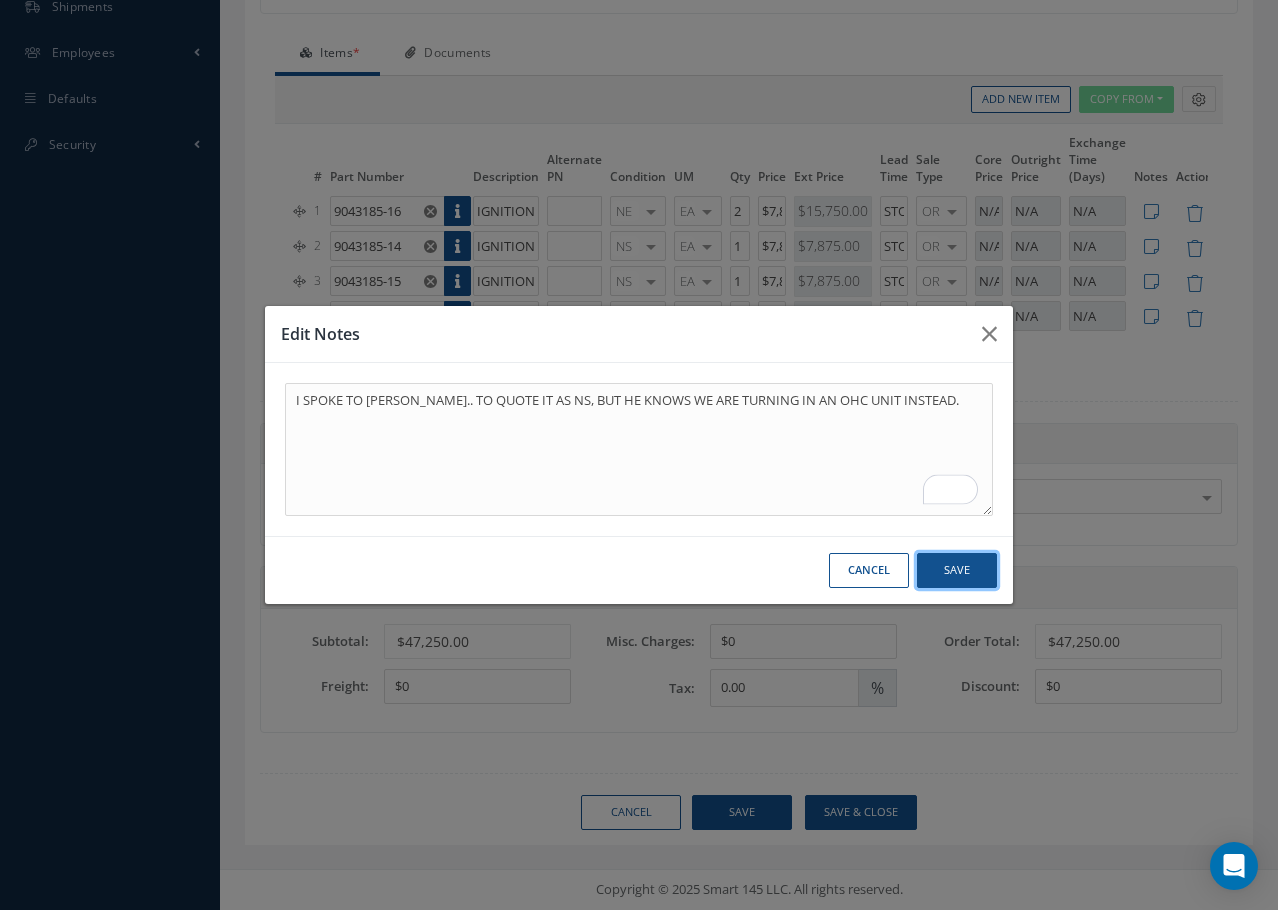 click on "Save" at bounding box center (957, 570) 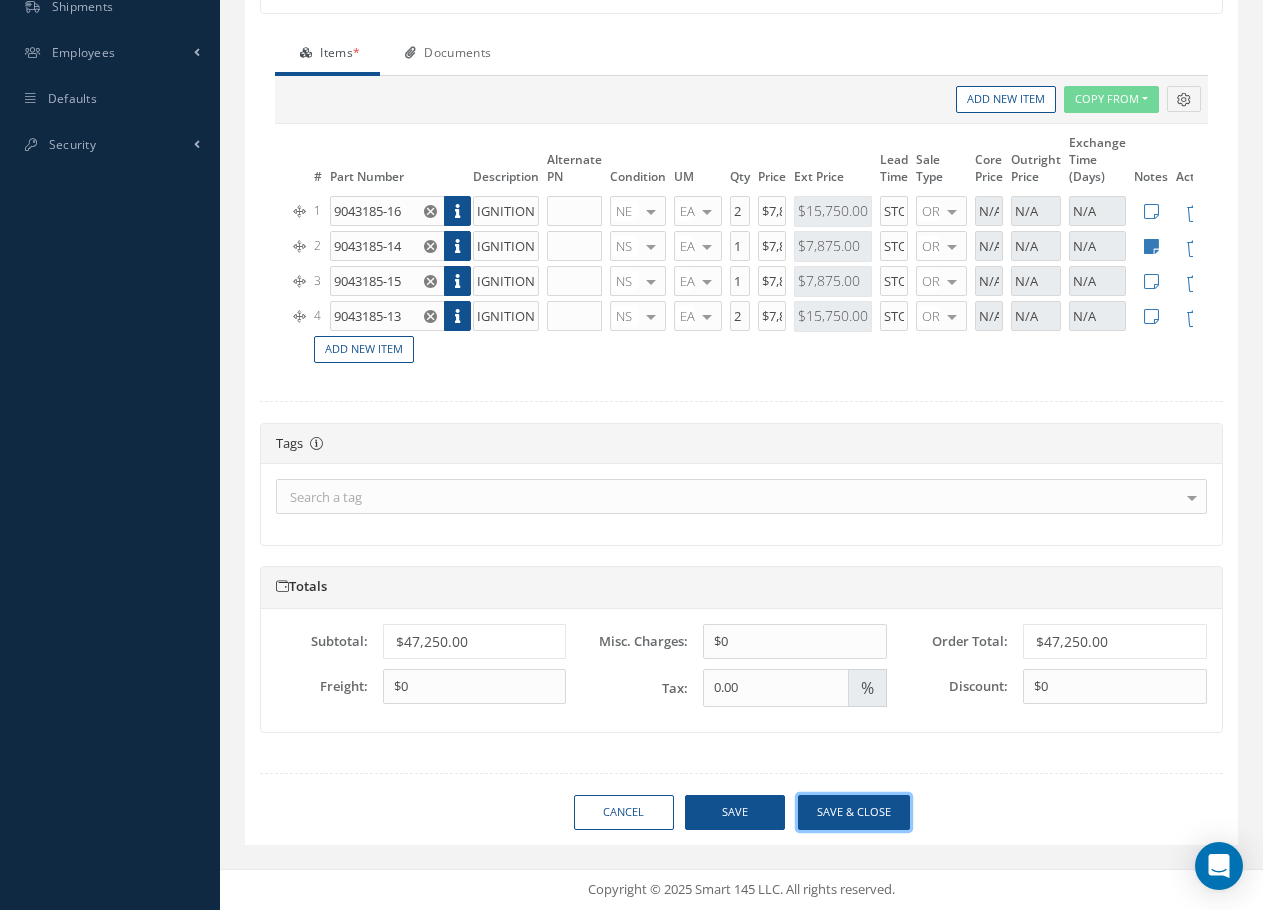 click on "Save & close" at bounding box center [854, 812] 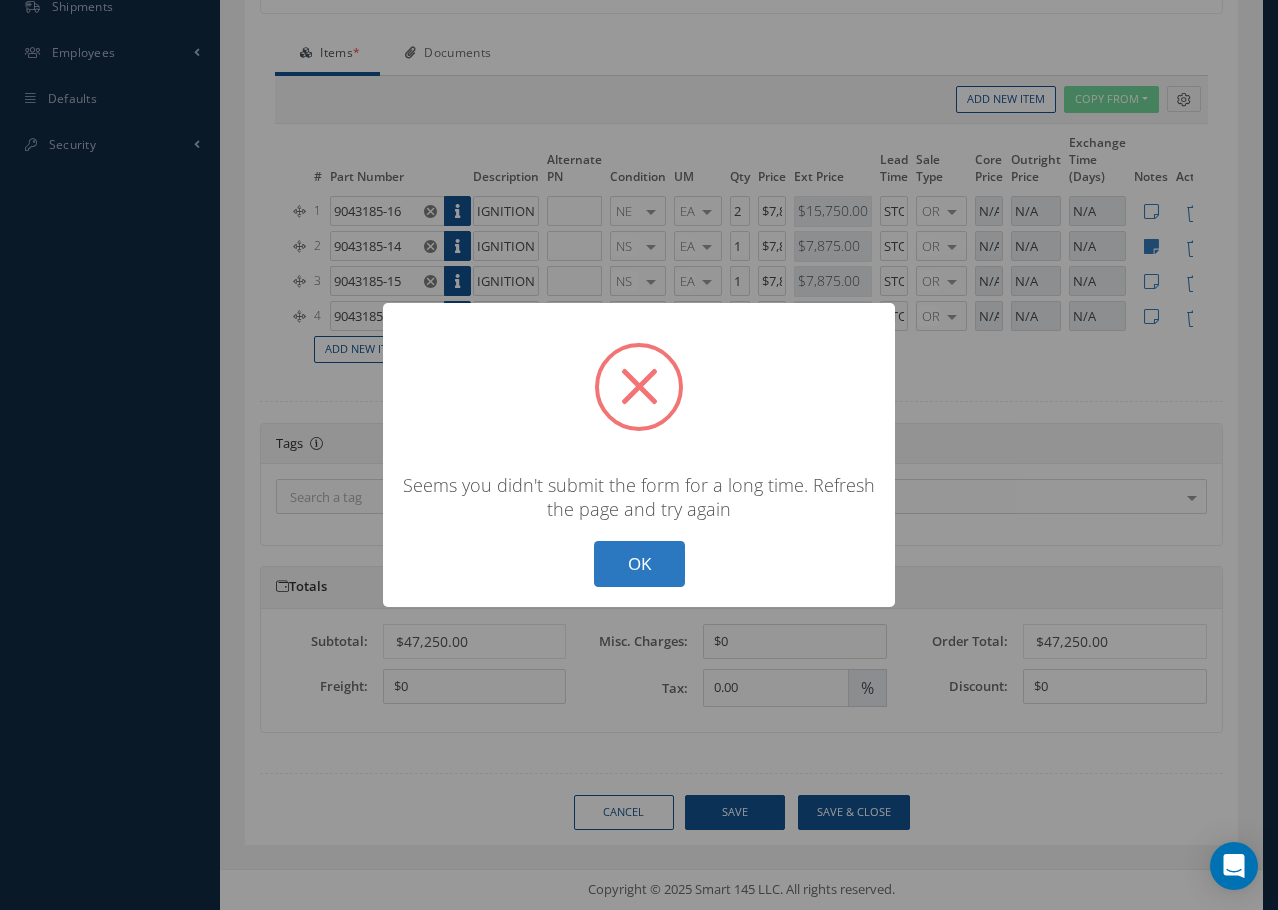 click on "OK" at bounding box center [639, 564] 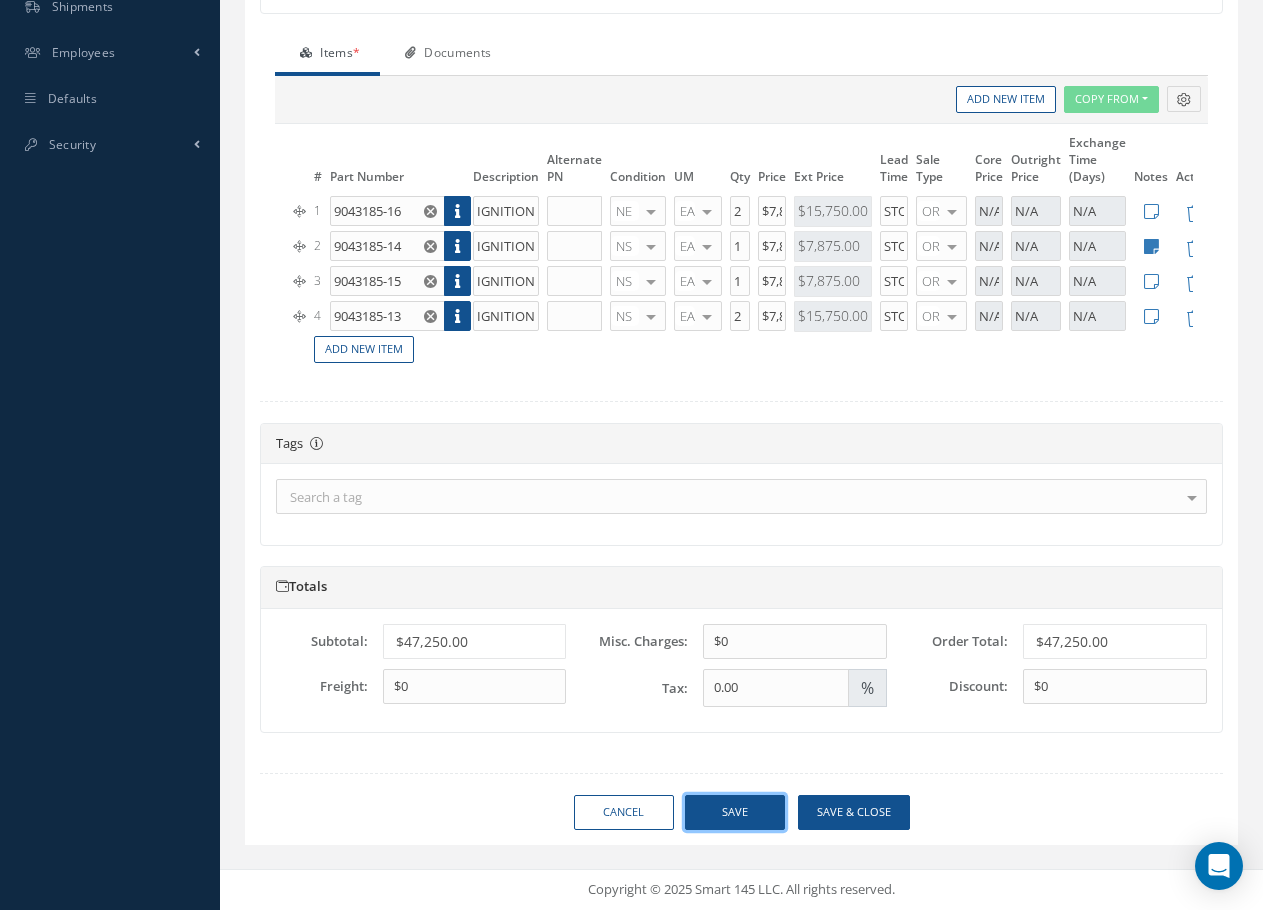 click on "Save" at bounding box center [735, 812] 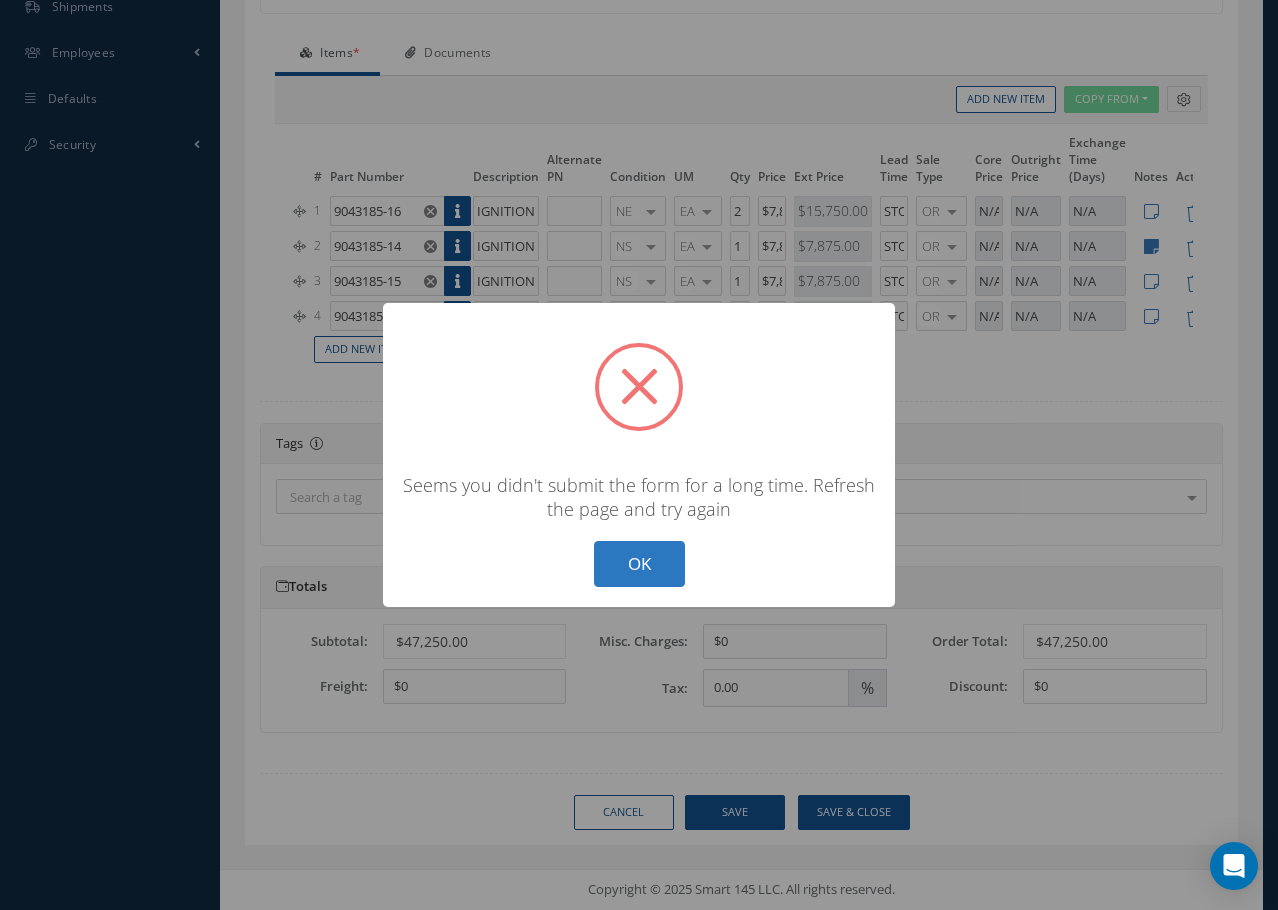 click on "OK" at bounding box center (639, 564) 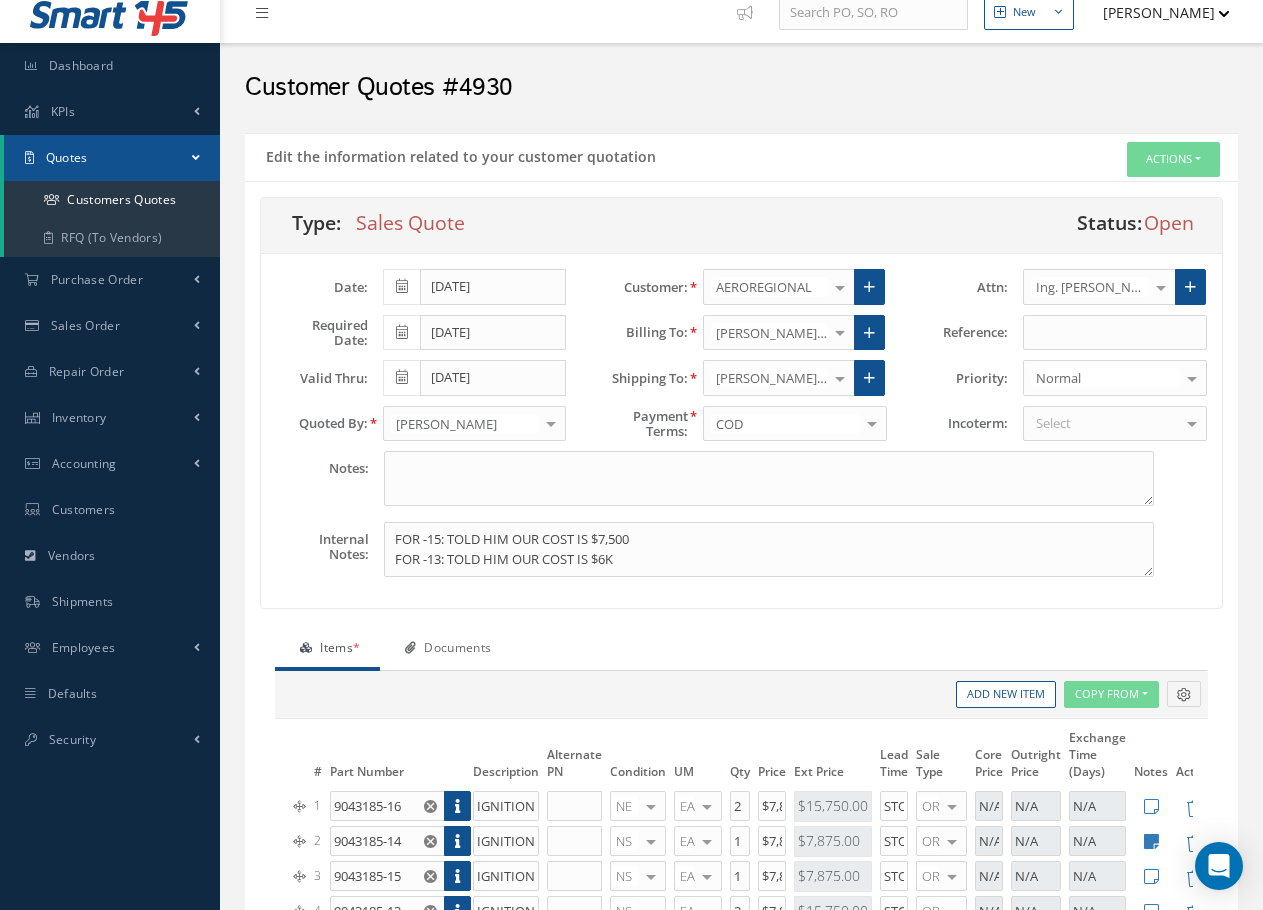 scroll, scrollTop: 0, scrollLeft: 0, axis: both 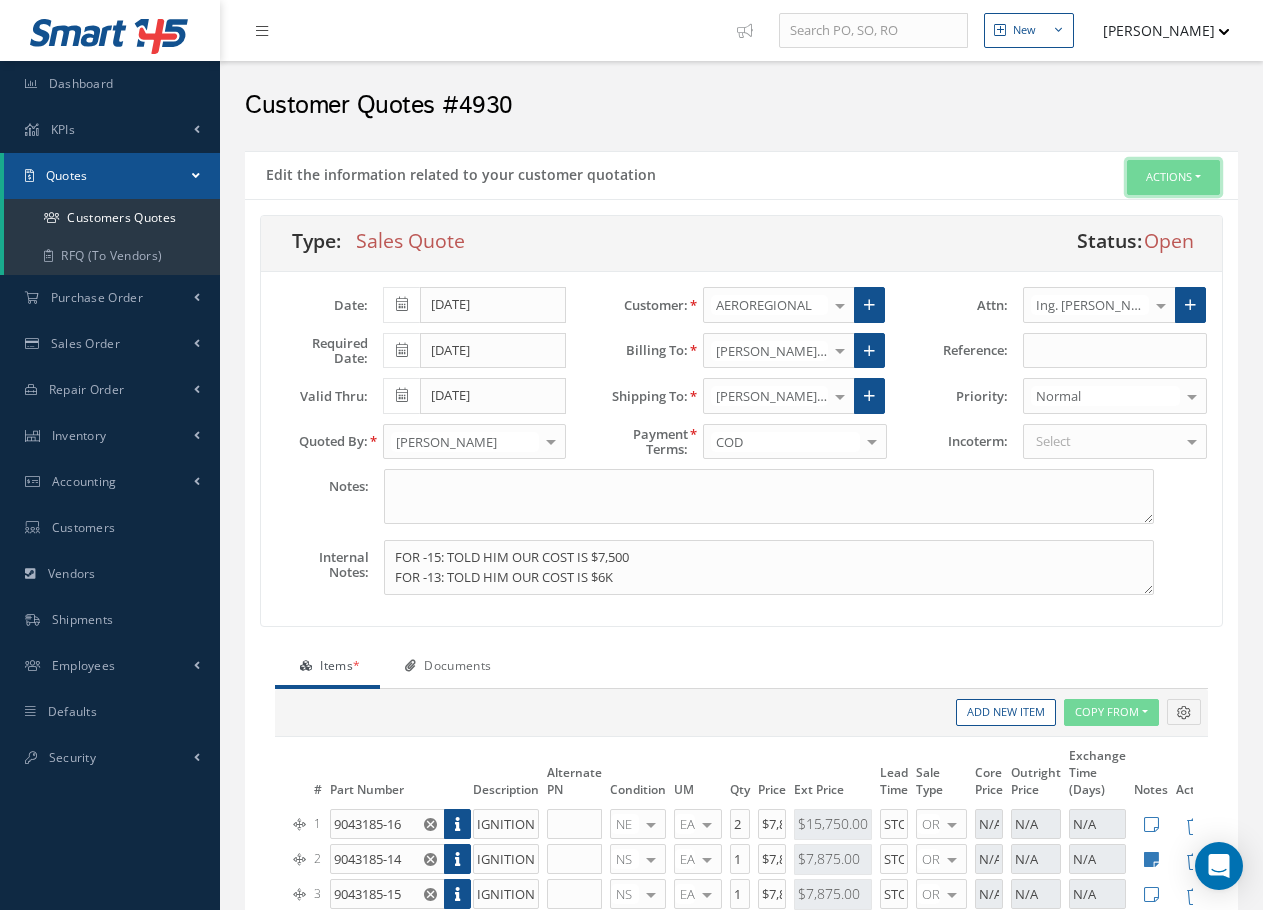 click on "Actions" at bounding box center (1173, 177) 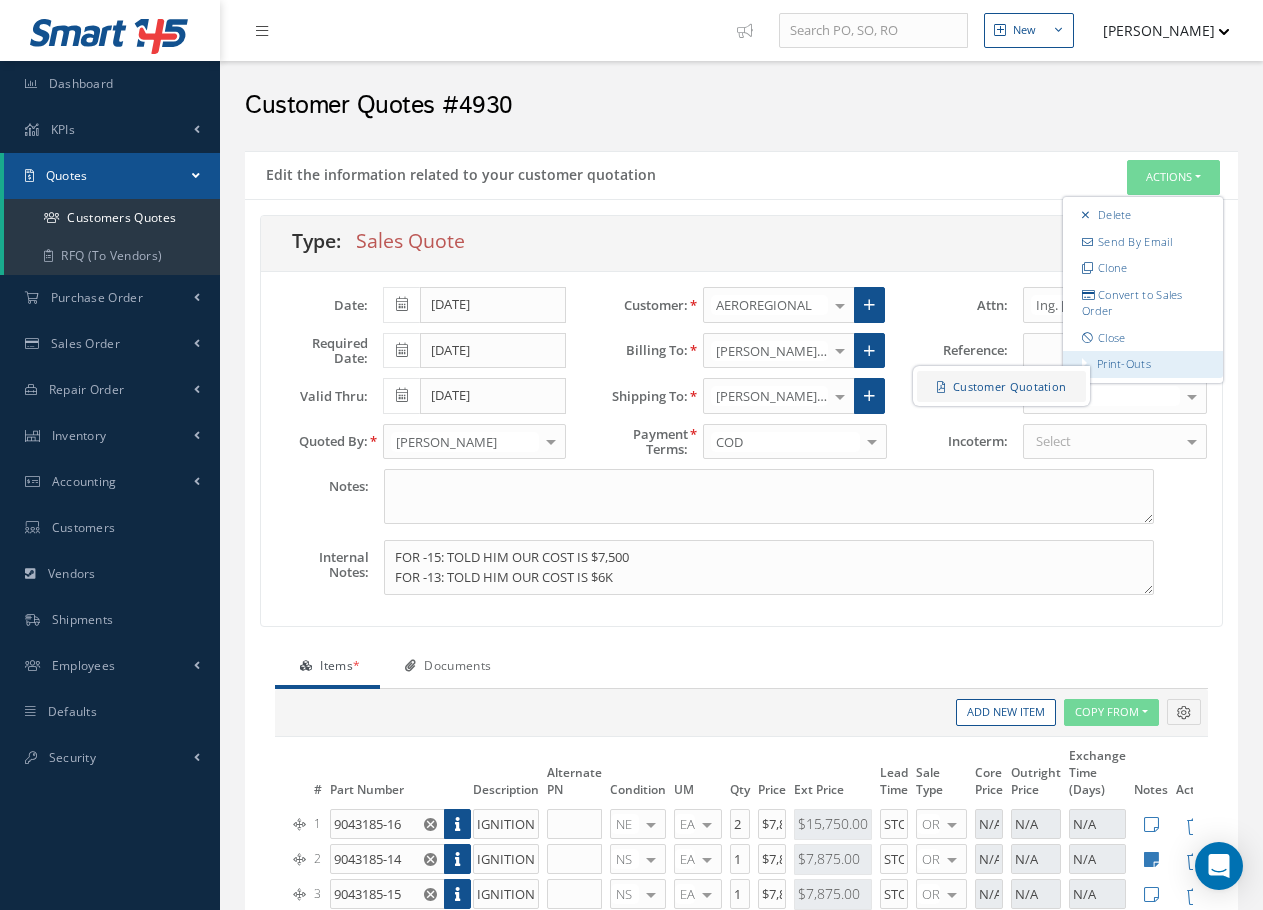 click on "Customer Quotation" at bounding box center [1001, 386] 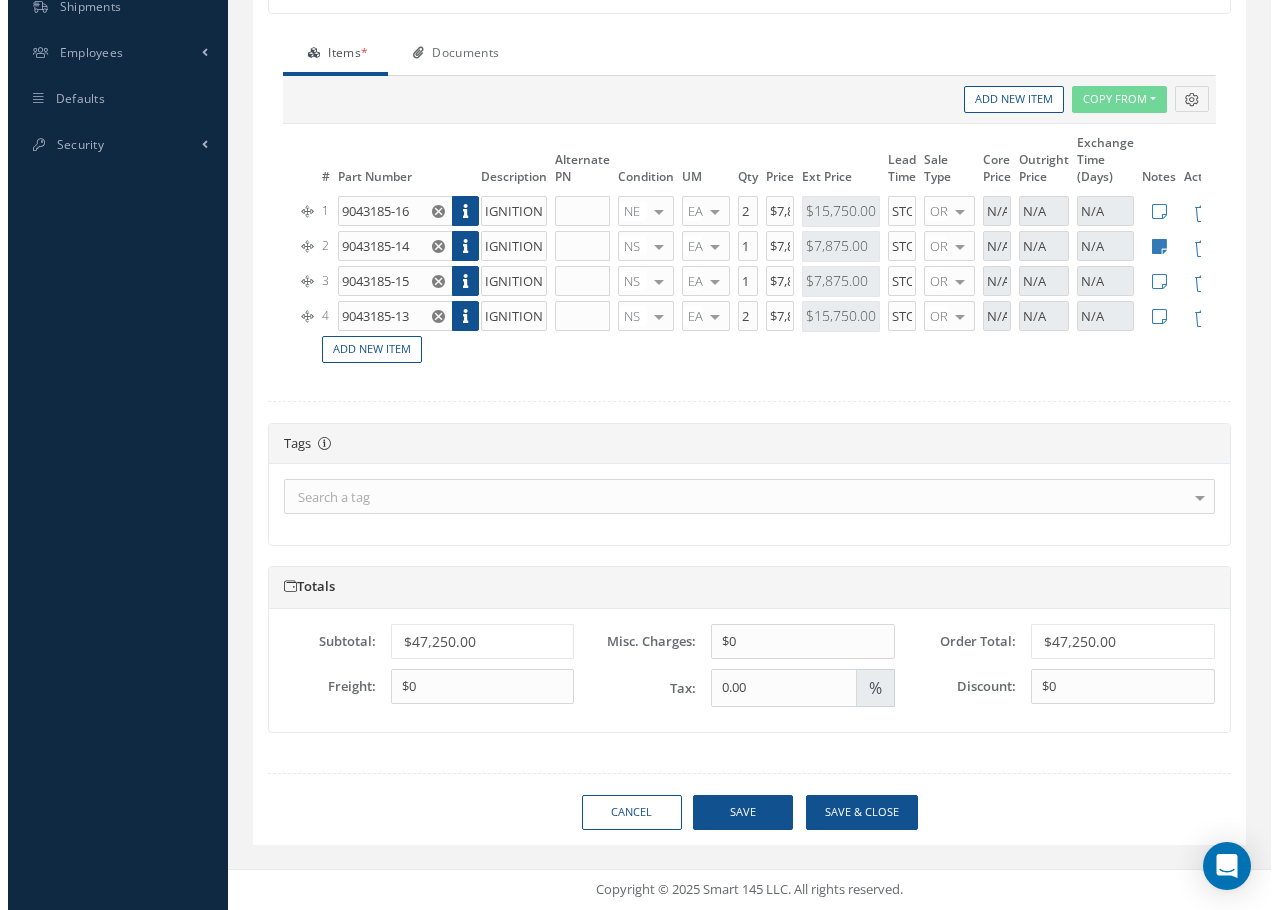 scroll, scrollTop: 628, scrollLeft: 0, axis: vertical 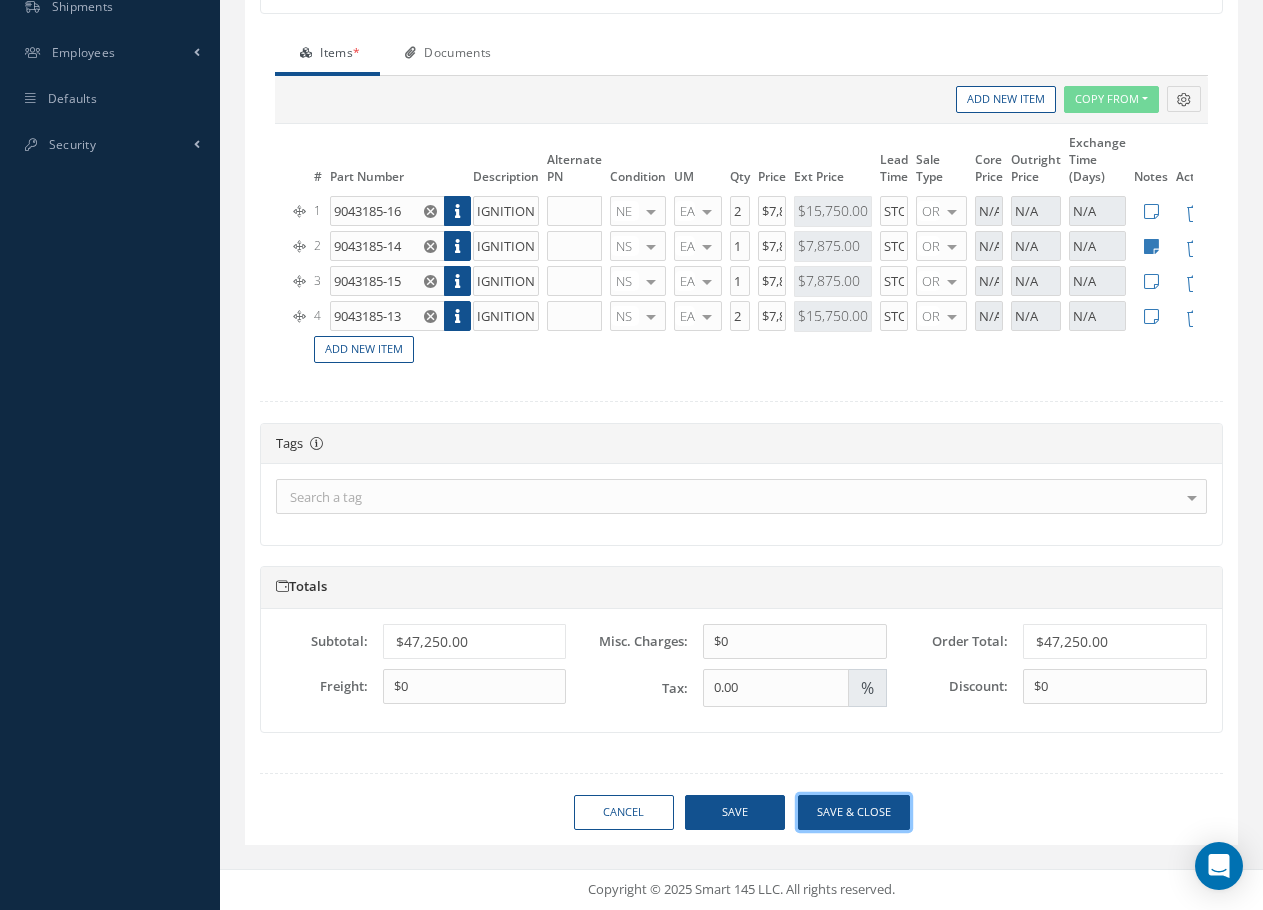 click on "Save & close" at bounding box center [854, 812] 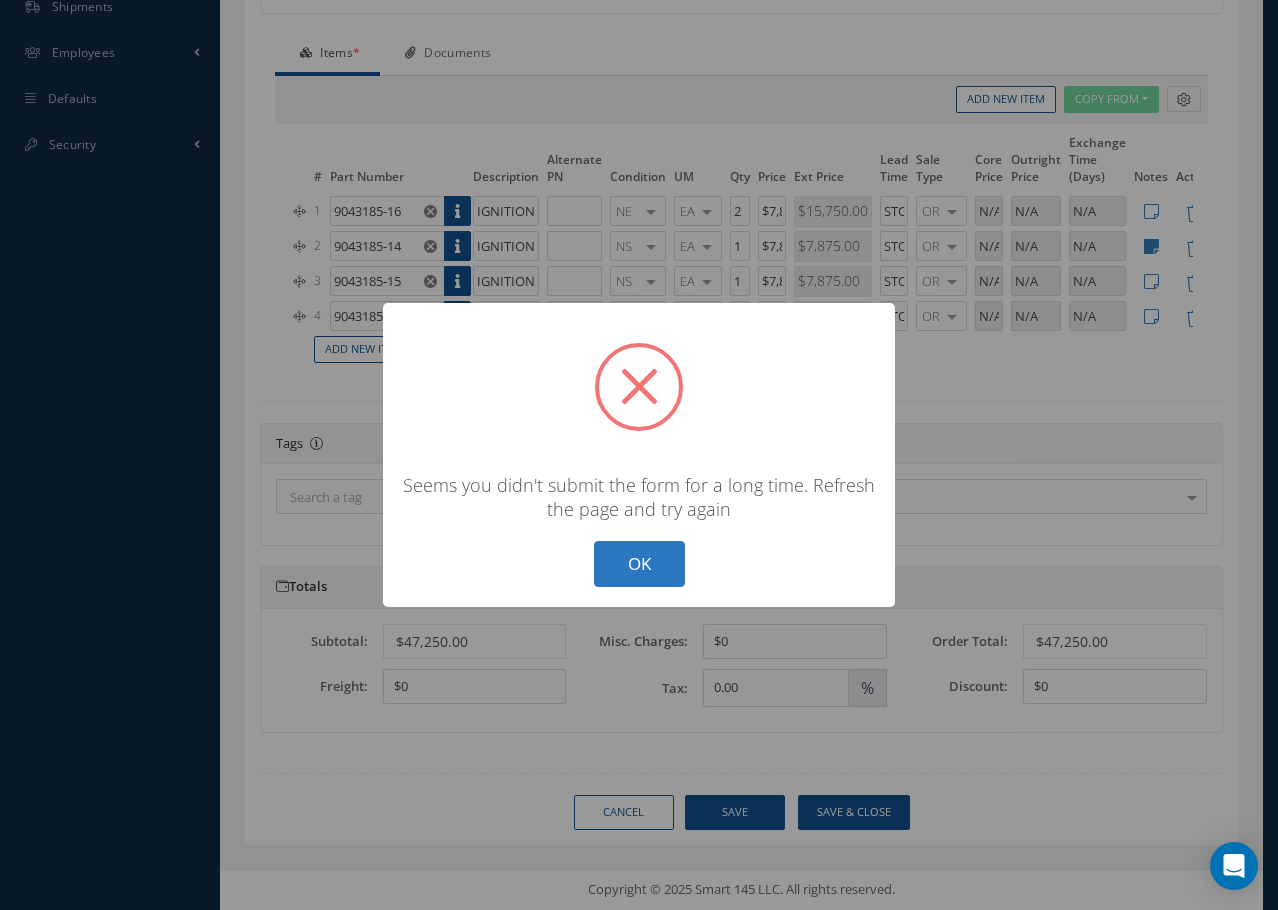 click on "OK" at bounding box center (639, 564) 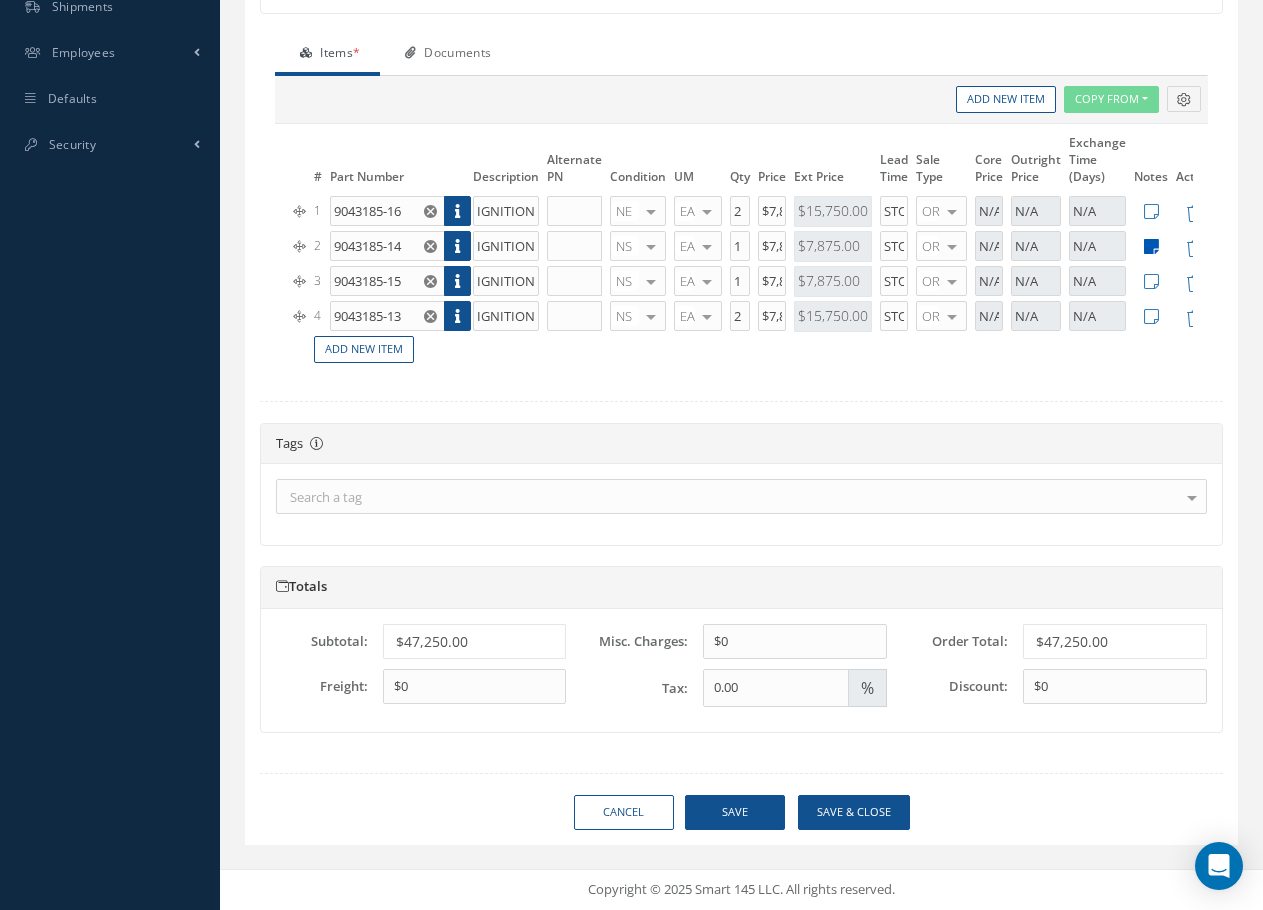 click at bounding box center (1151, 246) 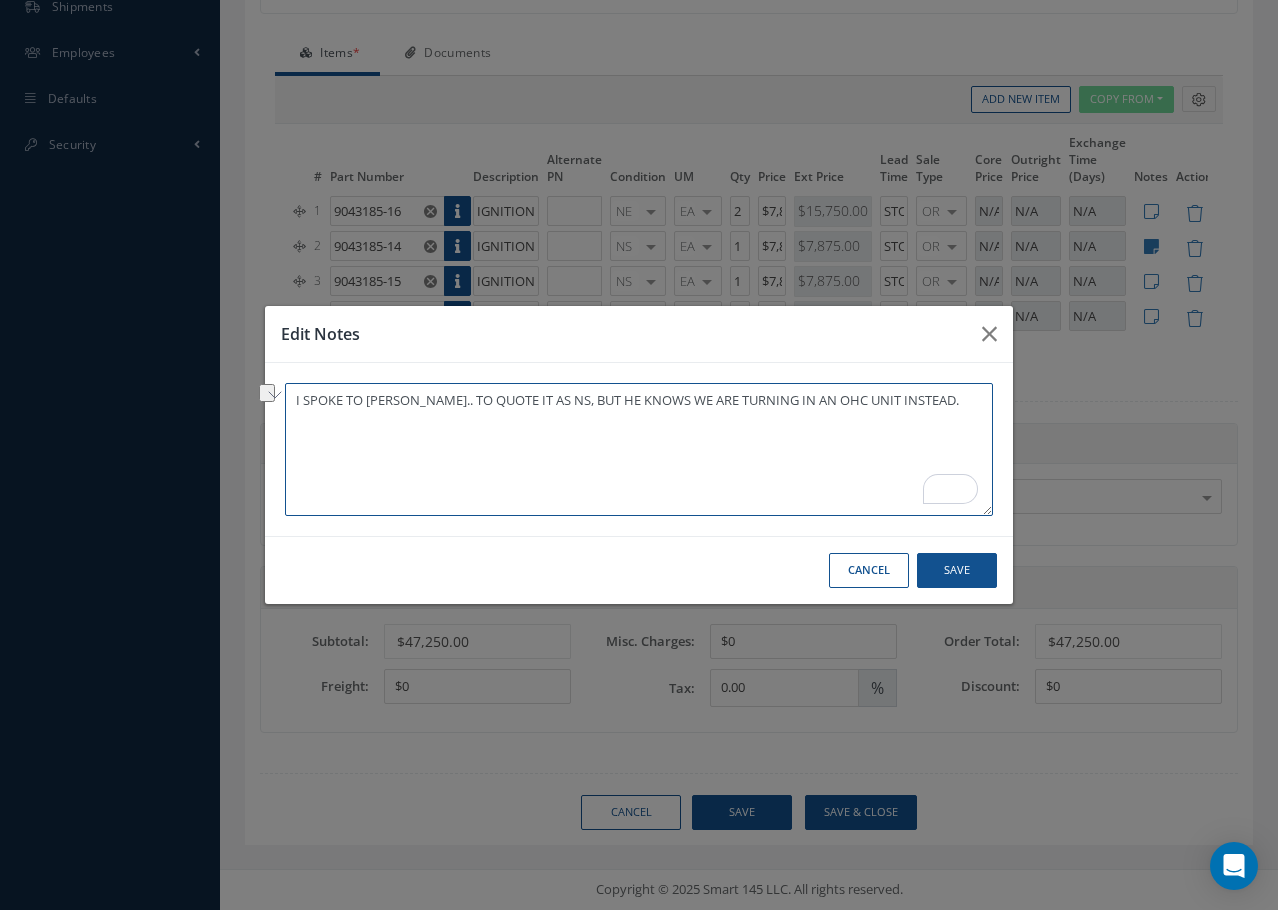 drag, startPoint x: 945, startPoint y: 403, endPoint x: 277, endPoint y: 404, distance: 668.00073 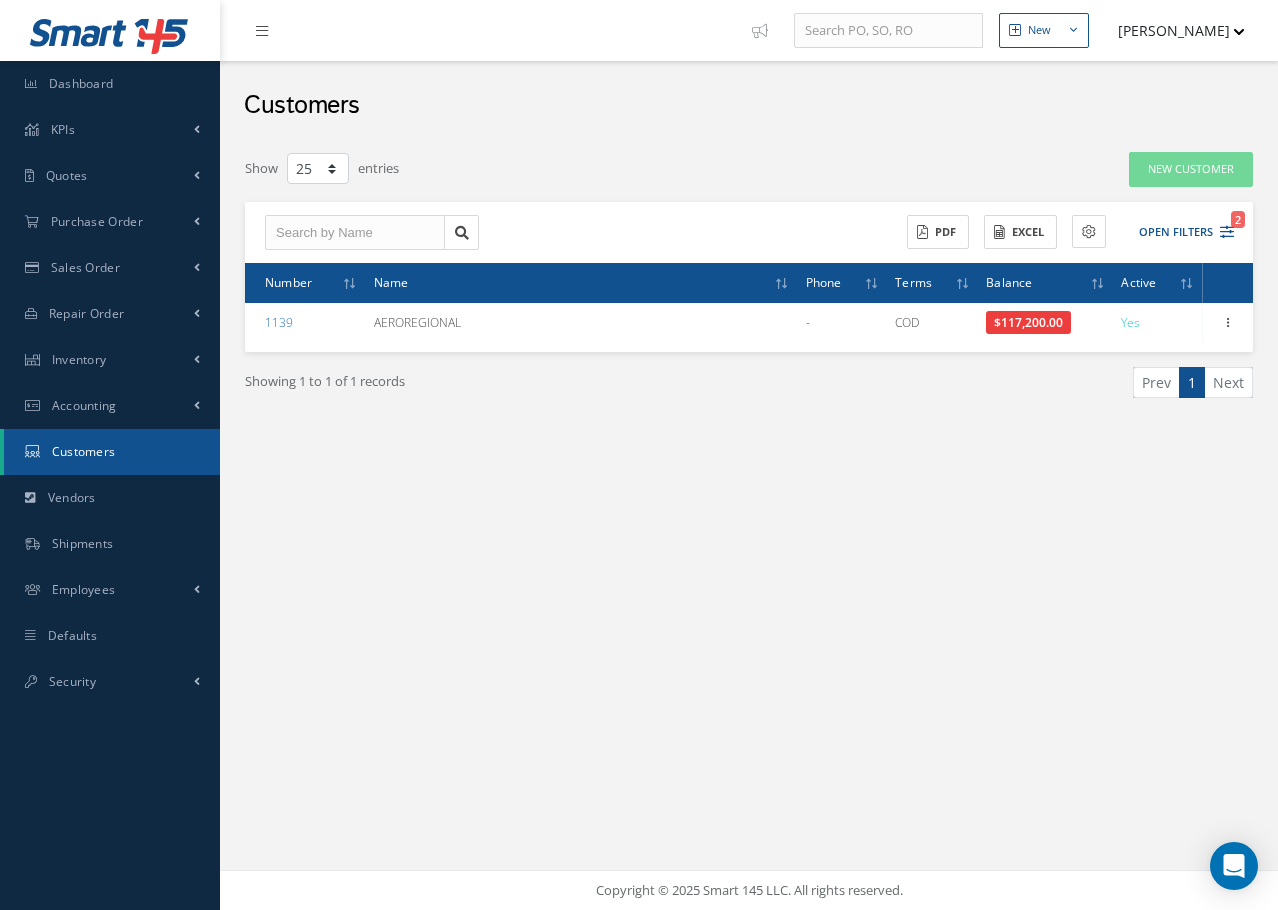 select on "25" 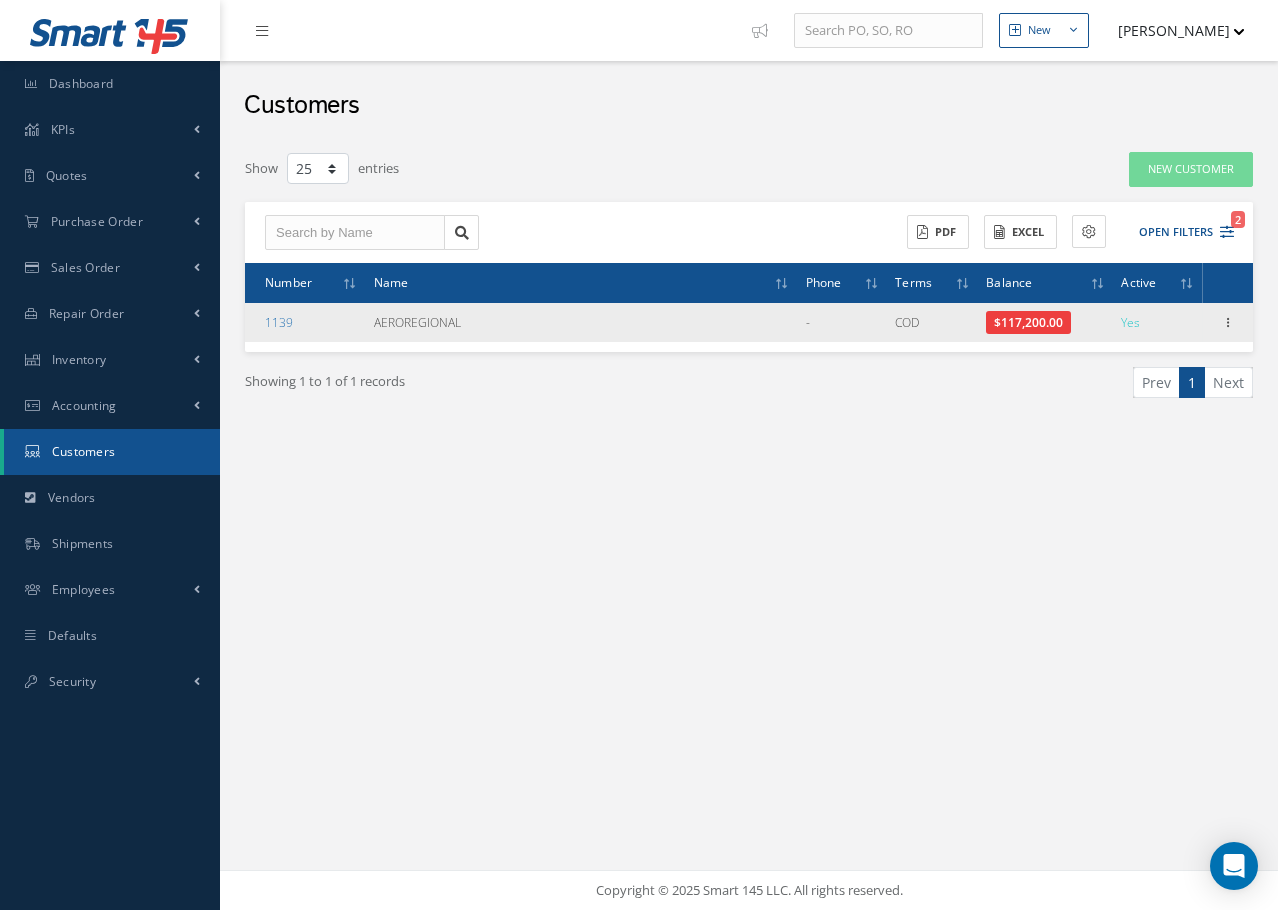 scroll, scrollTop: 0, scrollLeft: 0, axis: both 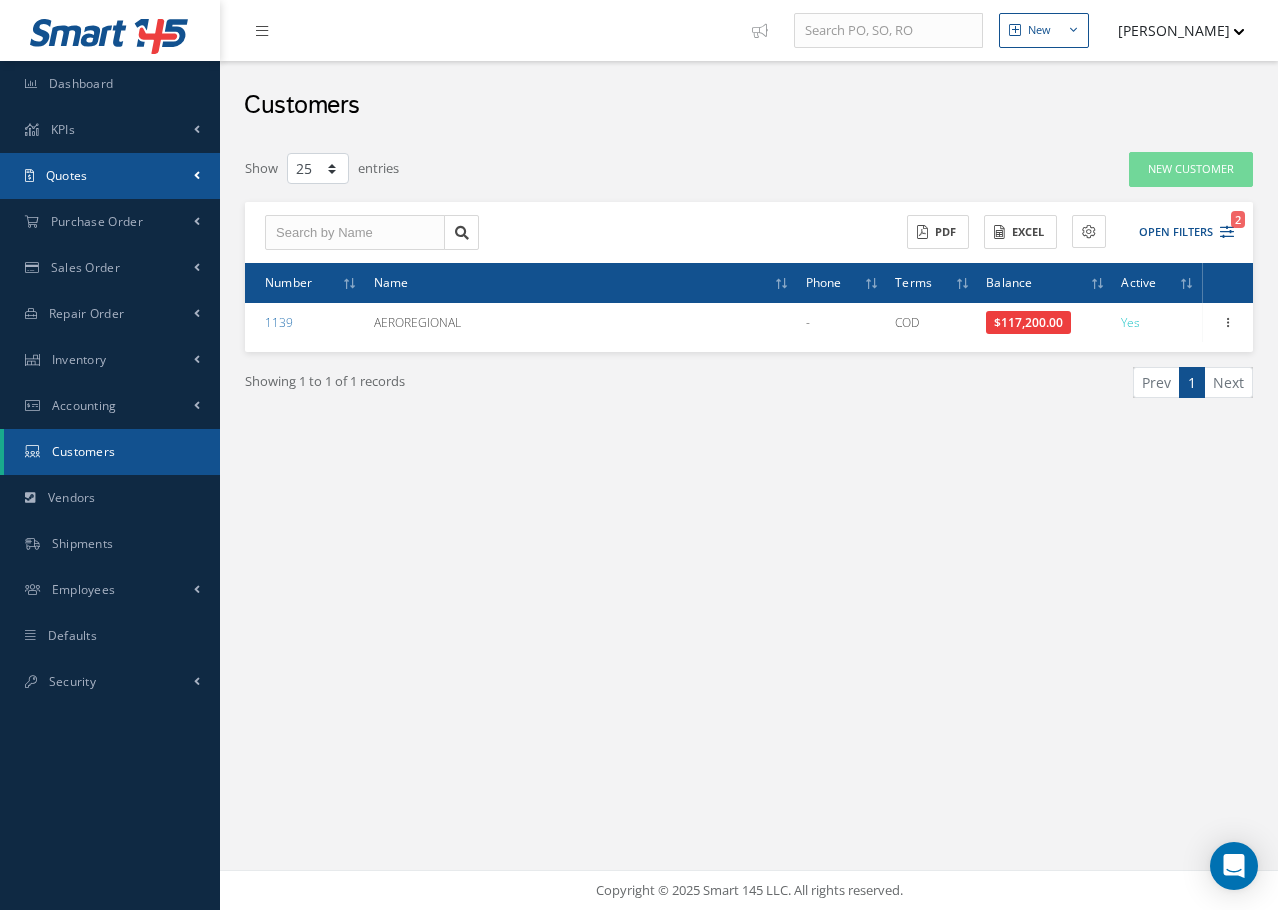 click on "Quotes" at bounding box center [67, 175] 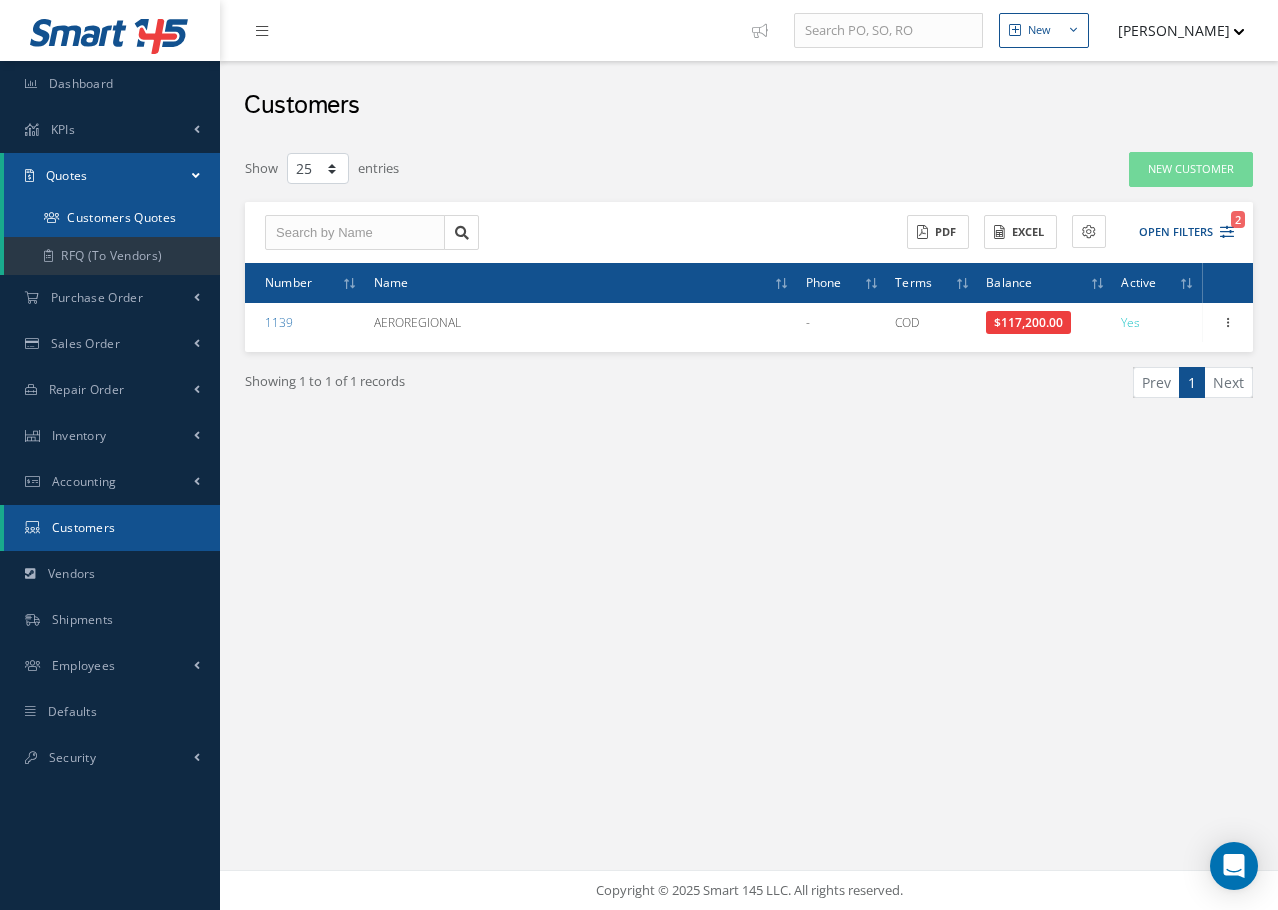 click on "Customers Quotes" at bounding box center [112, 218] 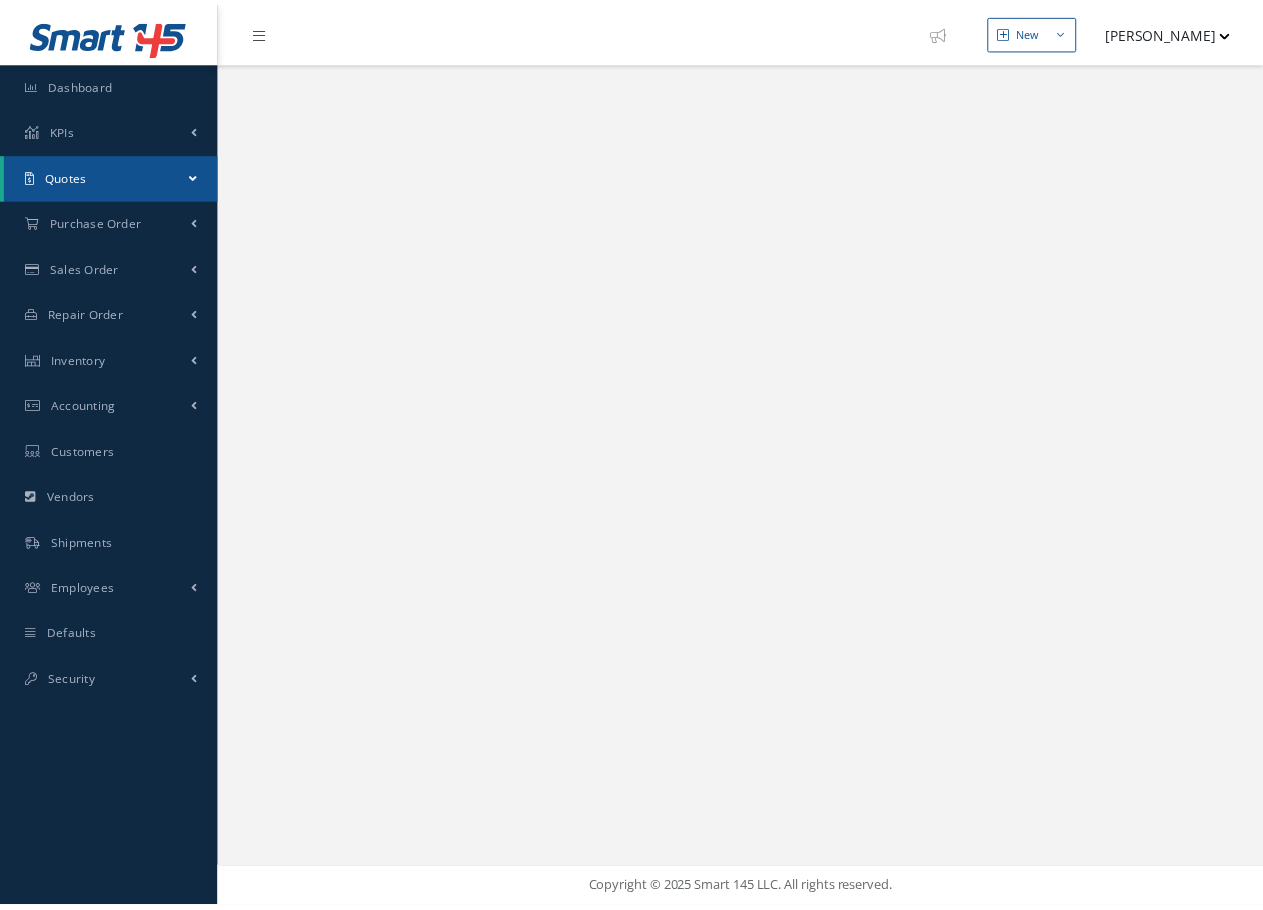 scroll, scrollTop: 0, scrollLeft: 0, axis: both 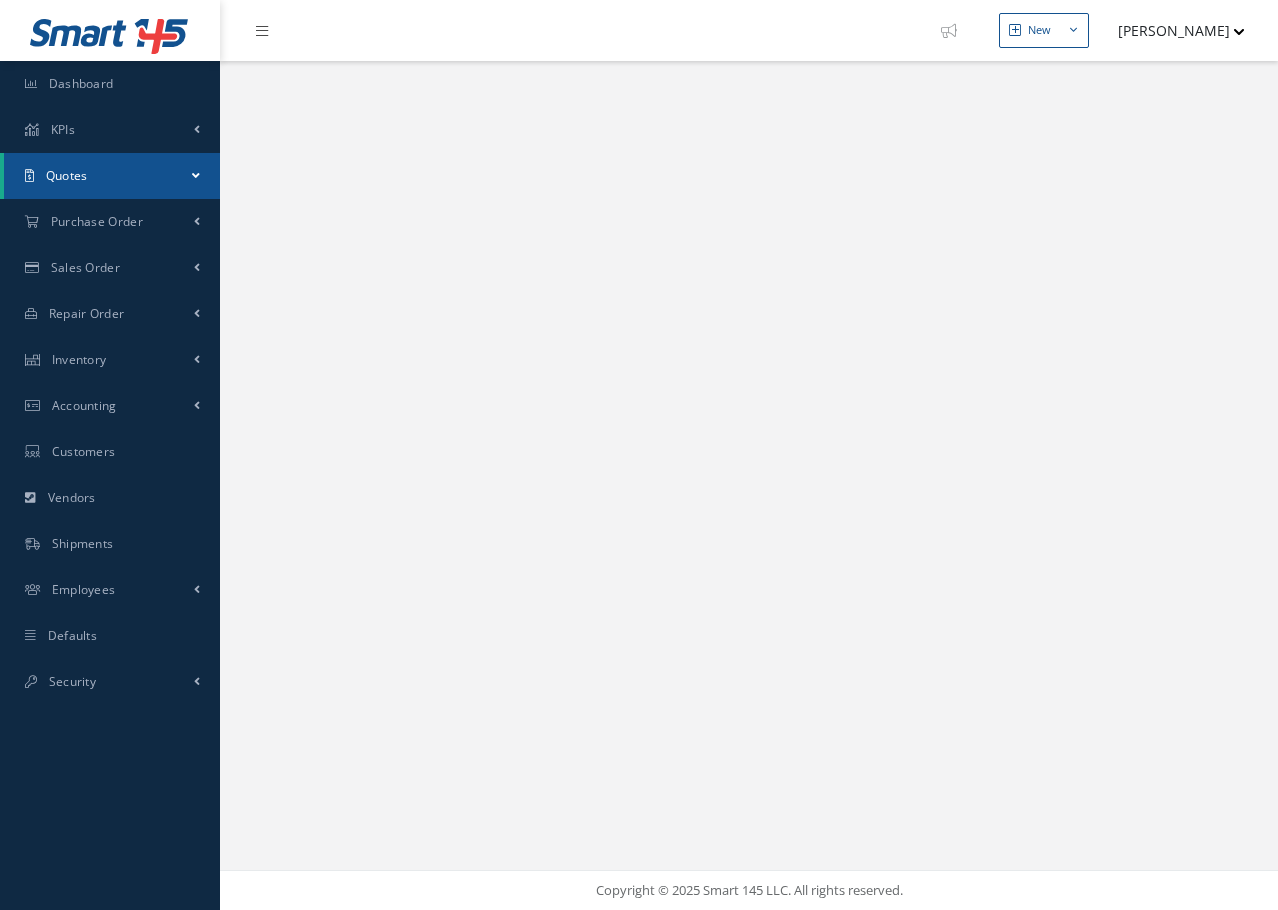 select on "25" 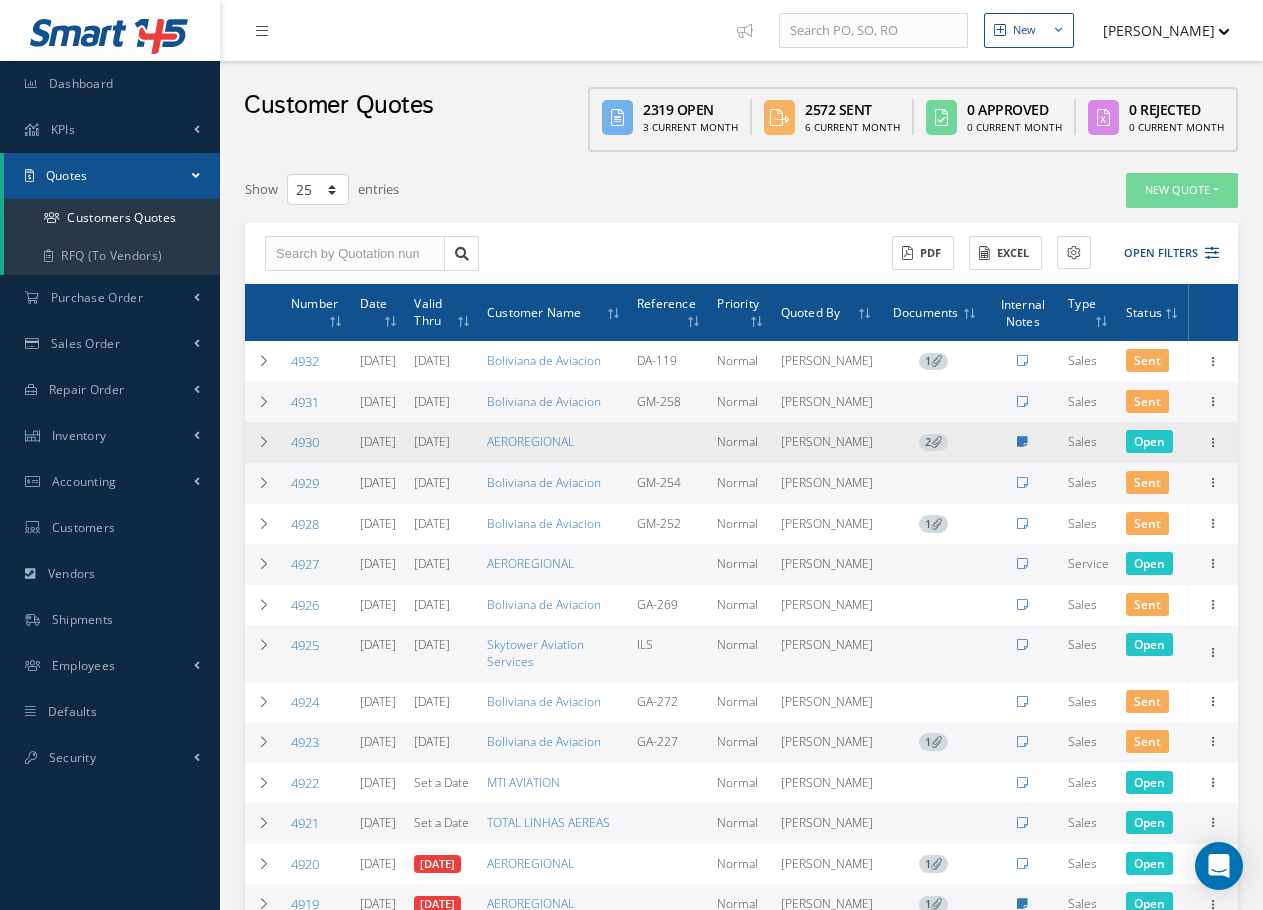 click on "4930" at bounding box center (305, 442) 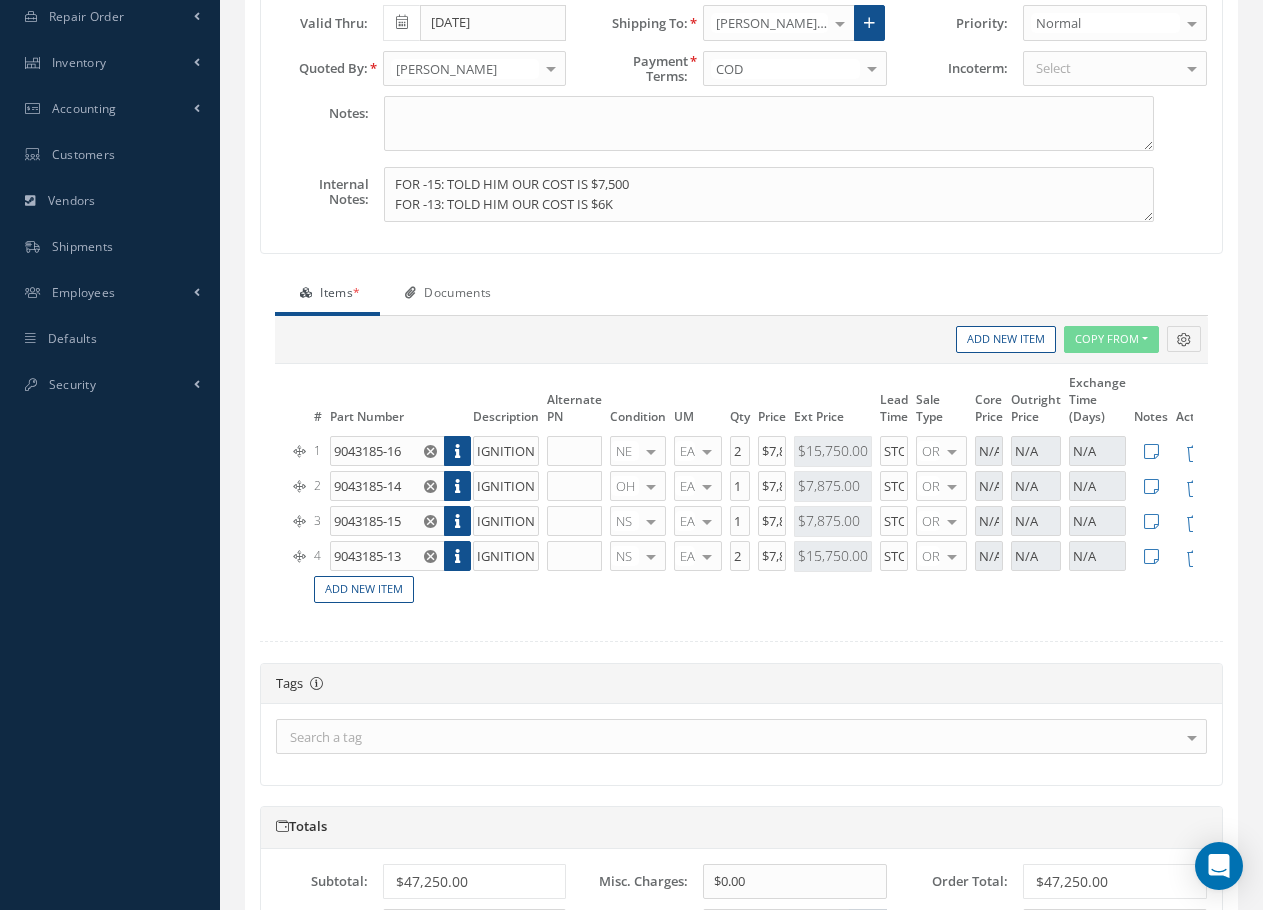 scroll, scrollTop: 500, scrollLeft: 0, axis: vertical 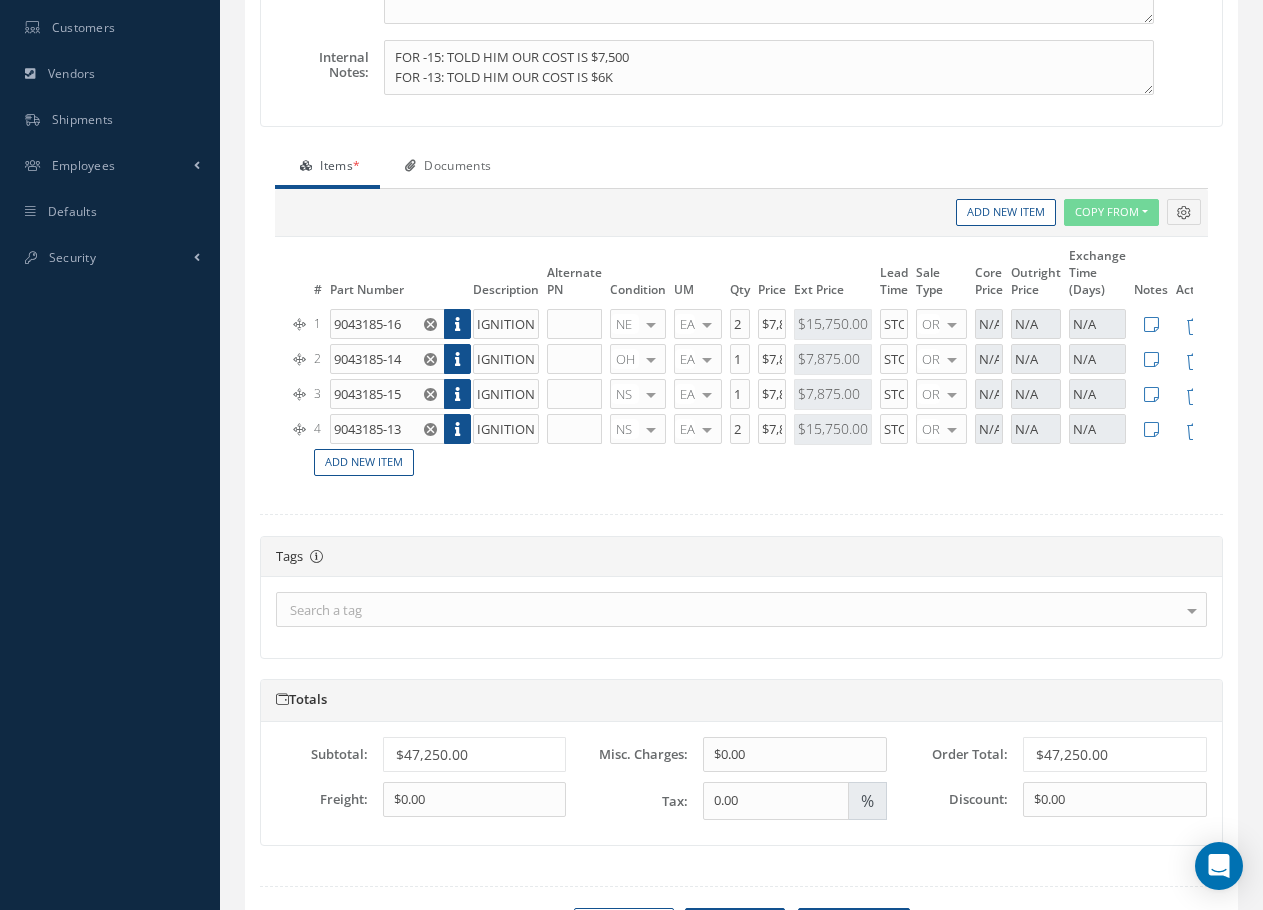 click at bounding box center (651, 359) 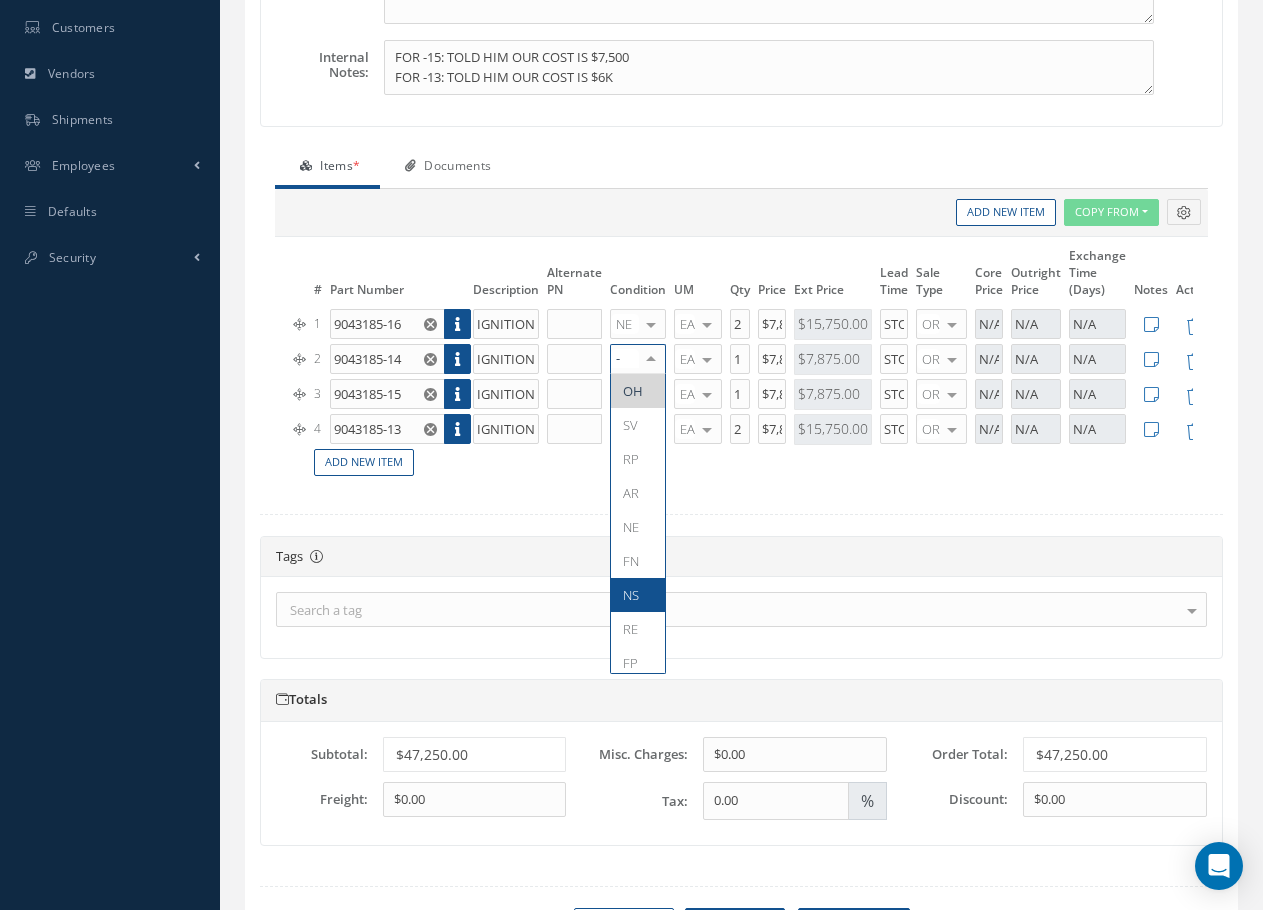 click on "NS" at bounding box center (638, 595) 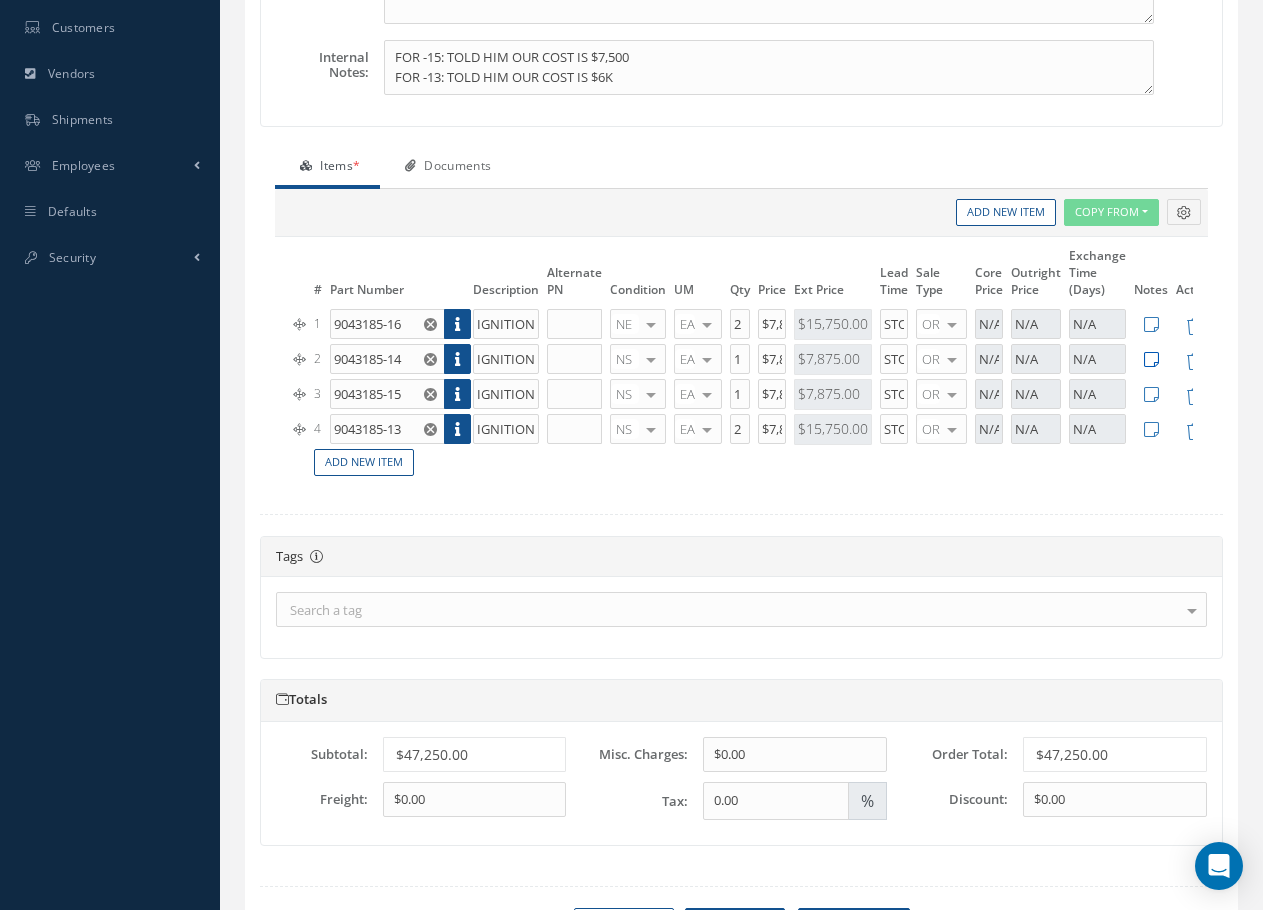 click at bounding box center (1151, 359) 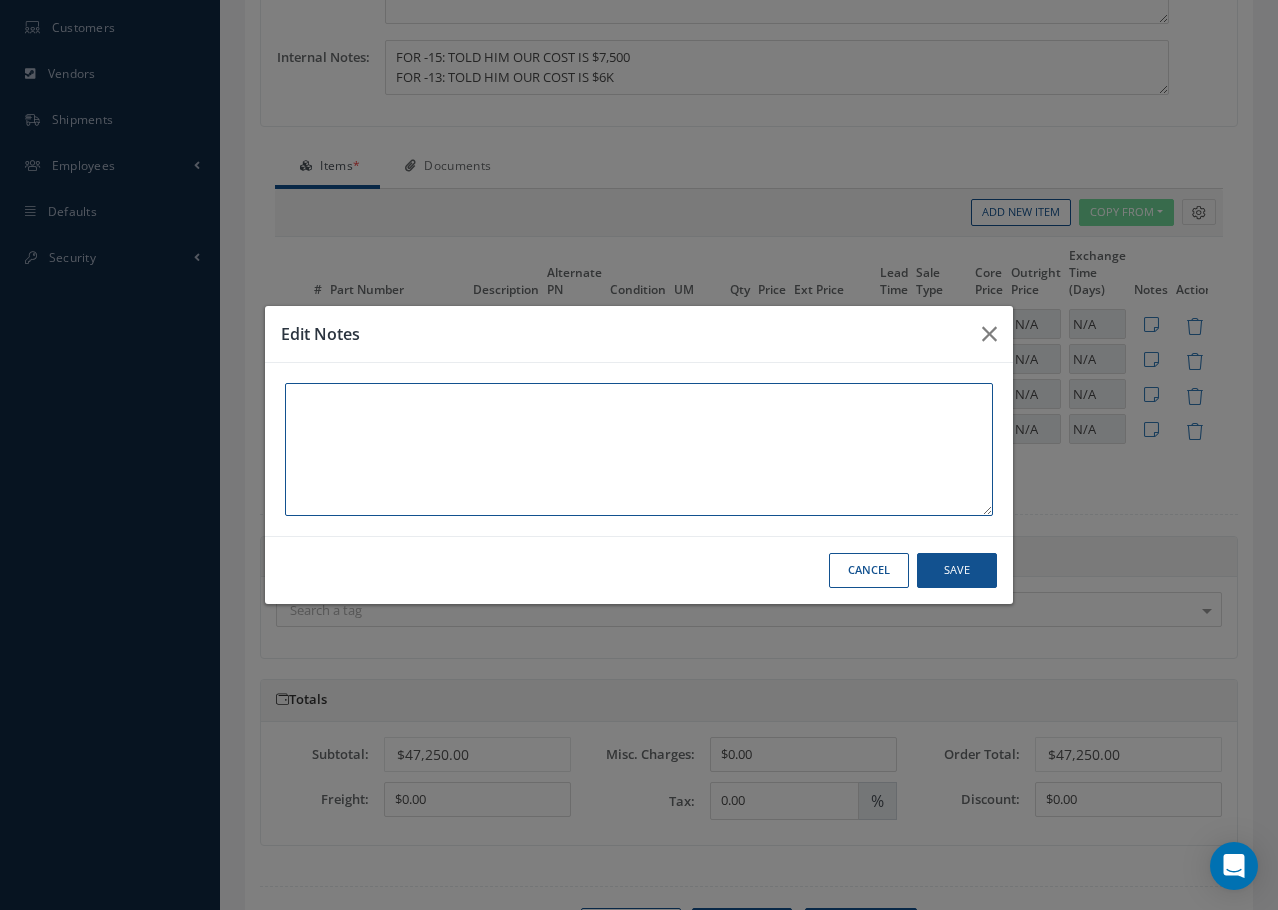 click at bounding box center (639, 449) 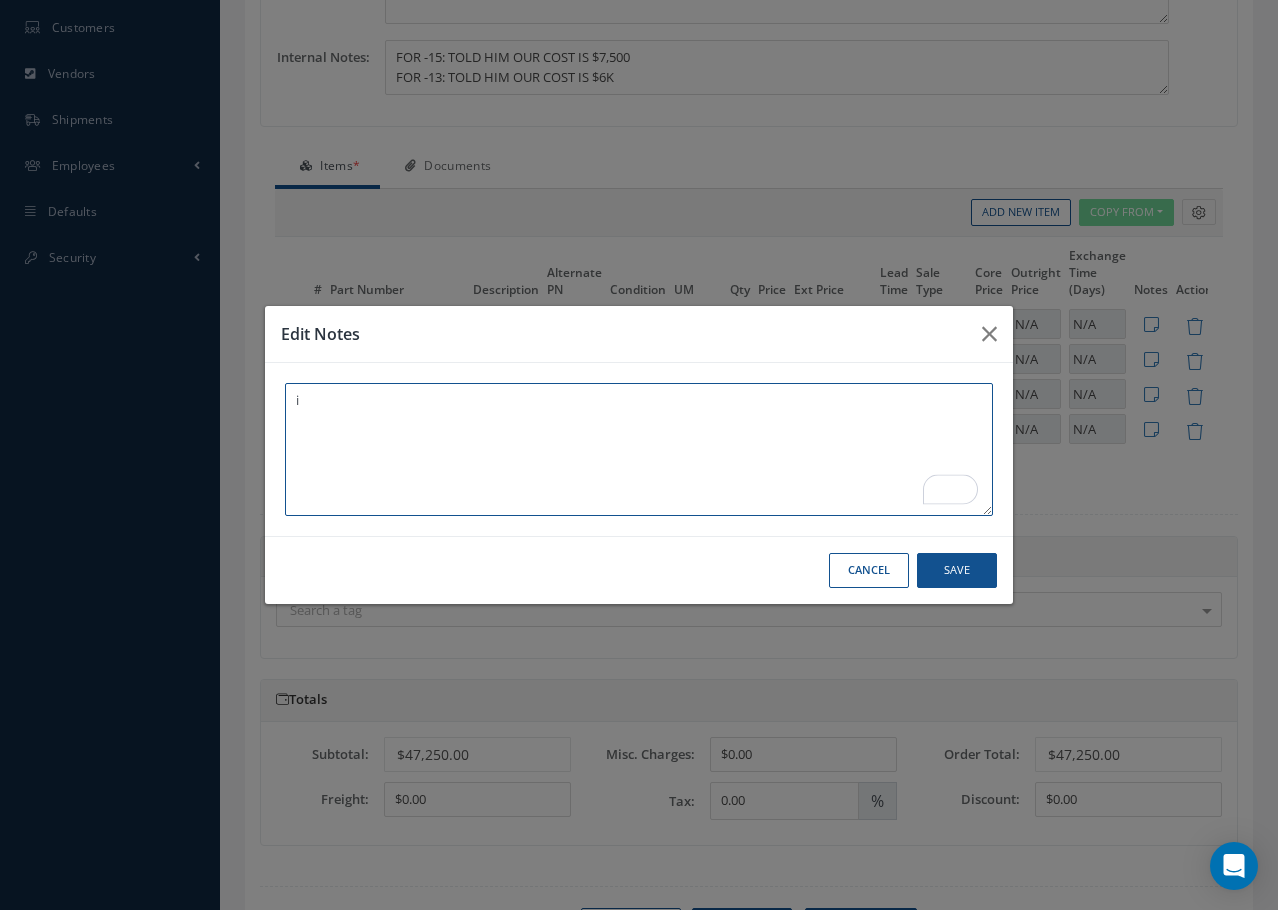 type on "i" 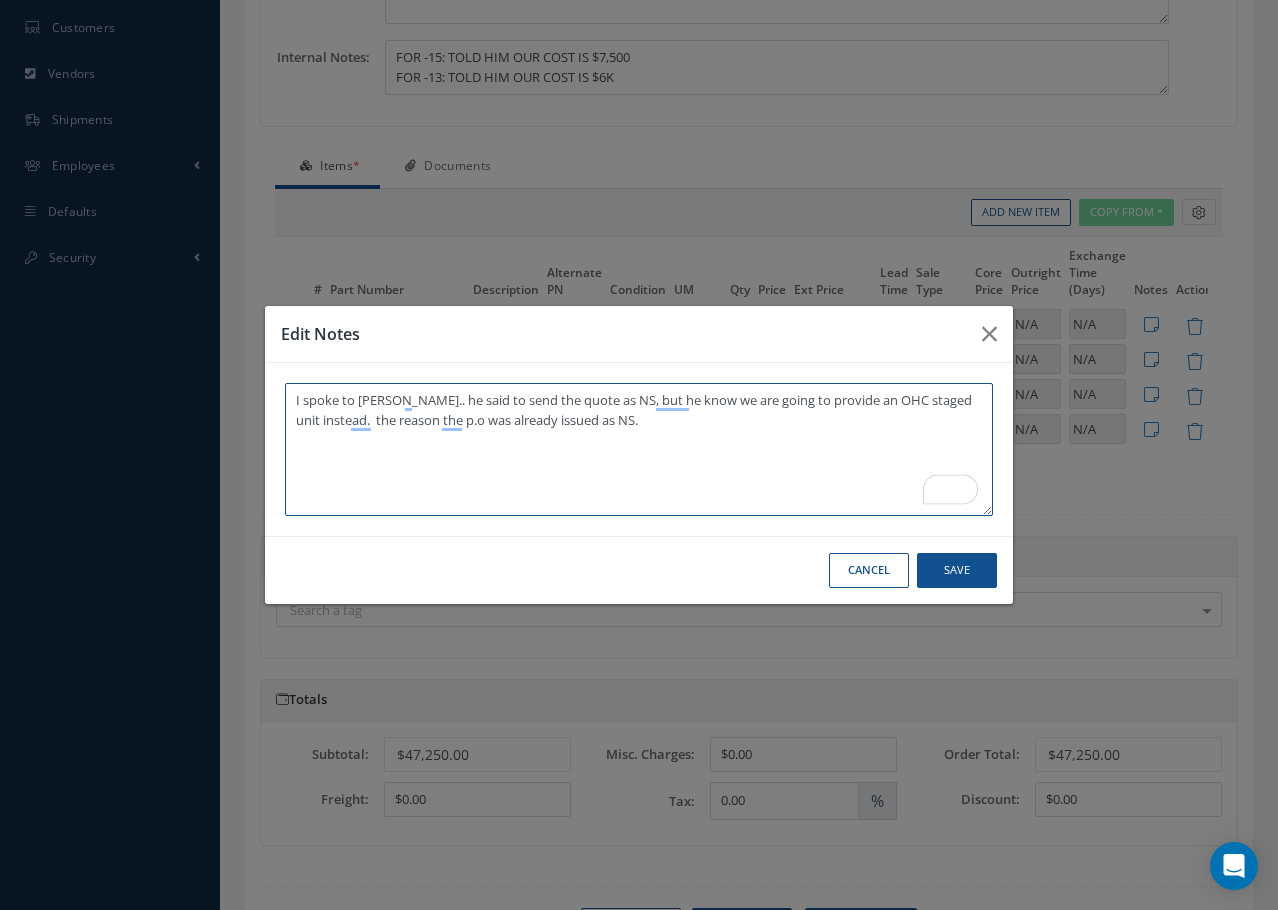 type on "I spoke to Enrique.. he said to send the quote as NS, but he know we are going to provide an OHC staged unit instead.  the reason the p.o was already issued as NS." 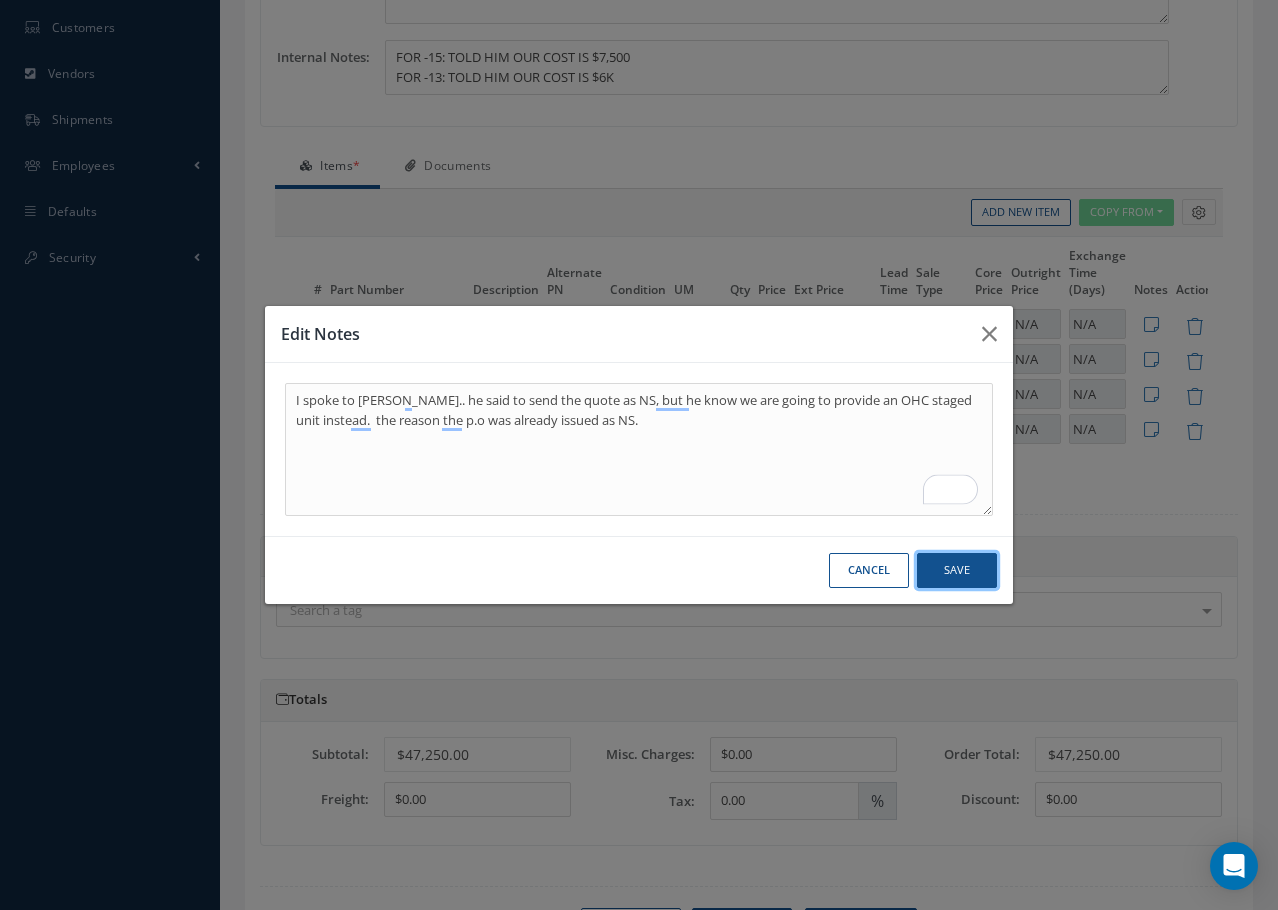 click on "Save" at bounding box center (957, 570) 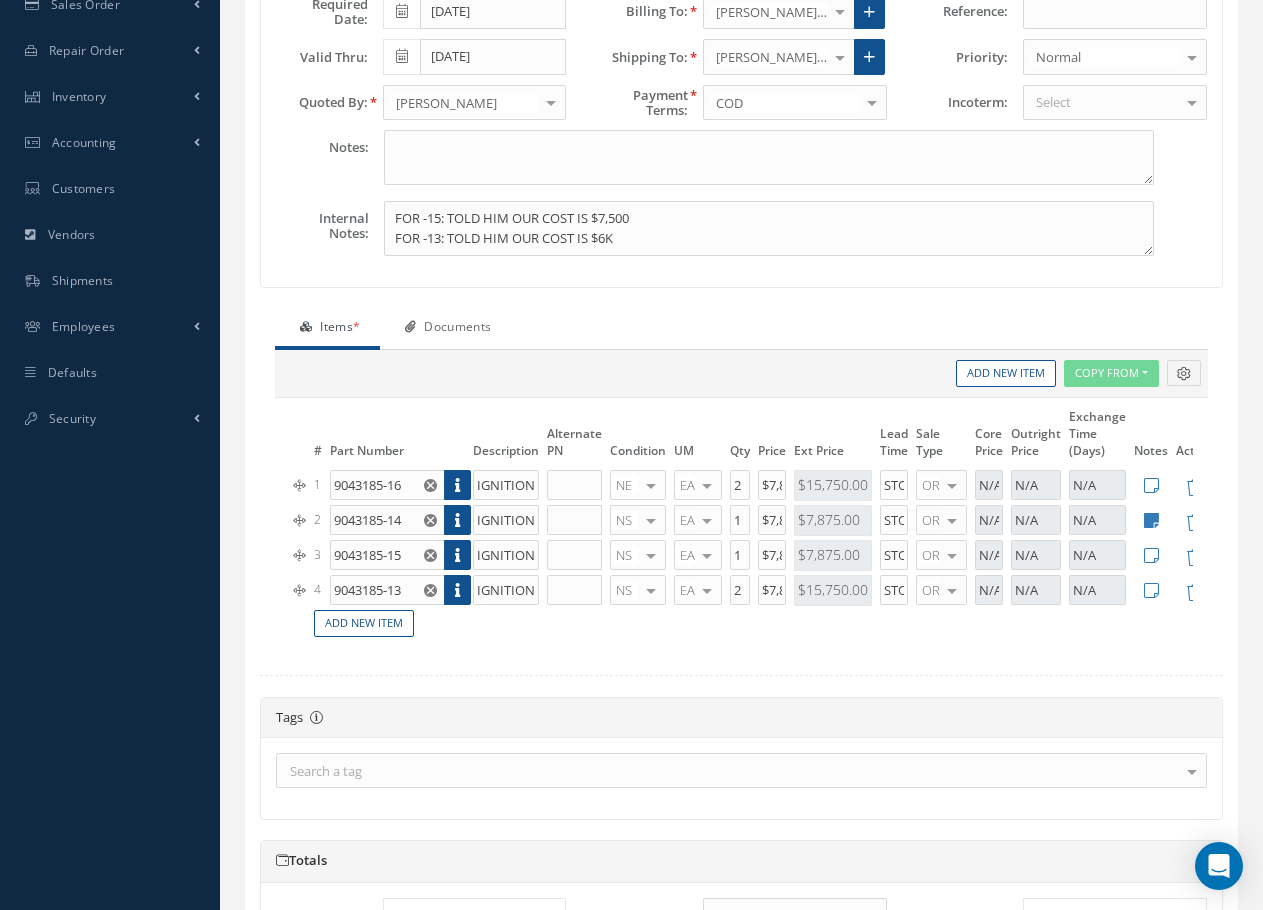 scroll, scrollTop: 0, scrollLeft: 0, axis: both 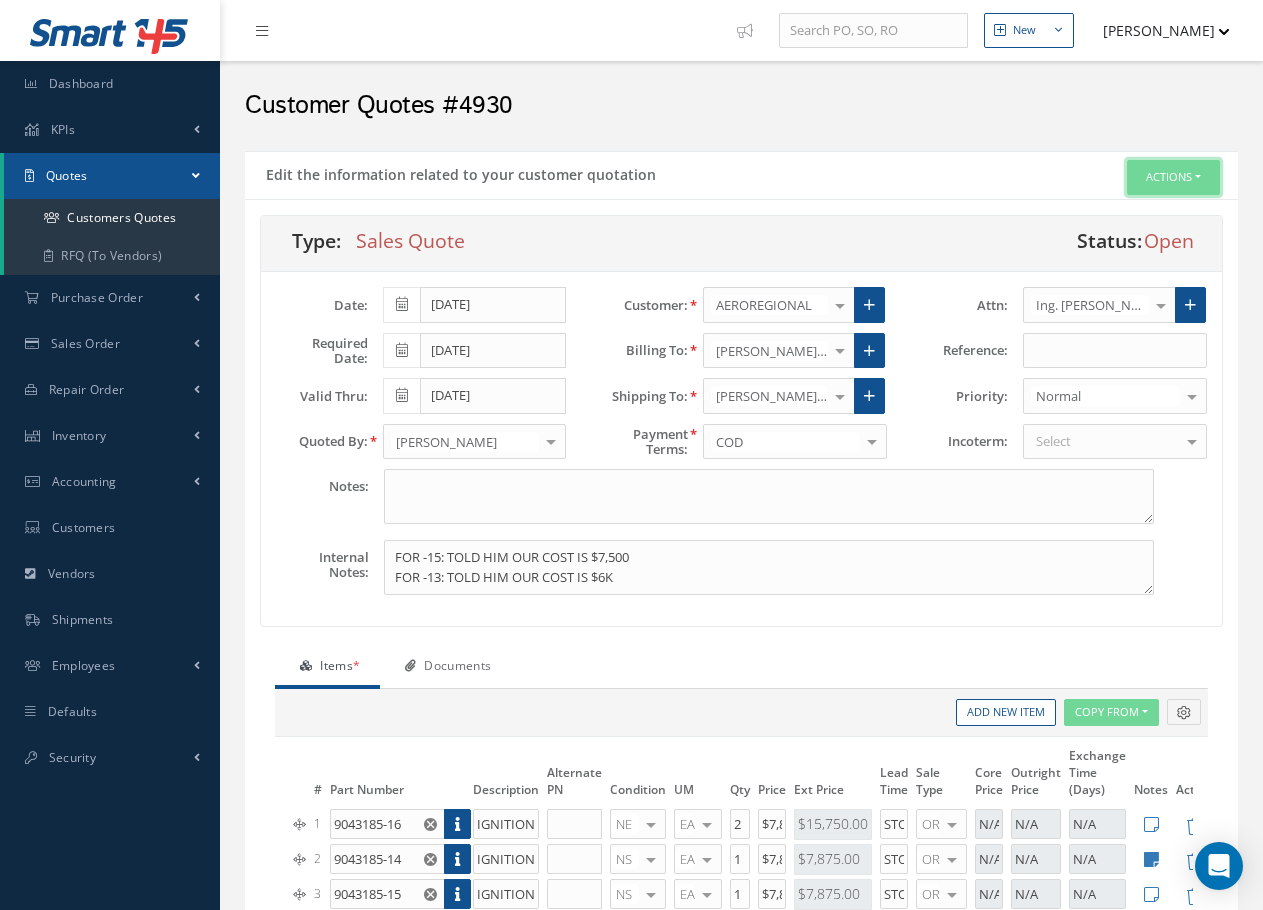 click on "Actions" at bounding box center [1173, 177] 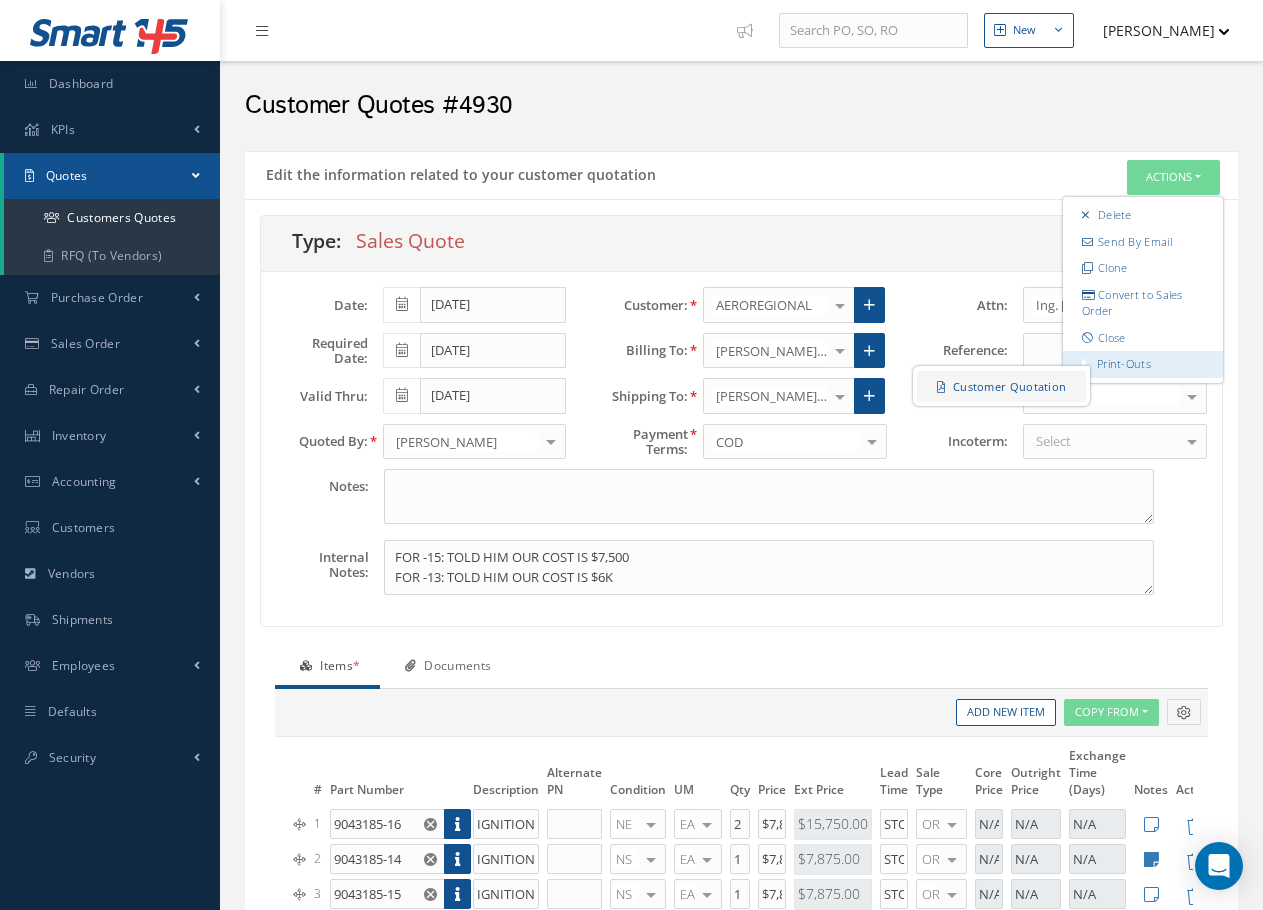click on "Customer Quotation" at bounding box center (1001, 386) 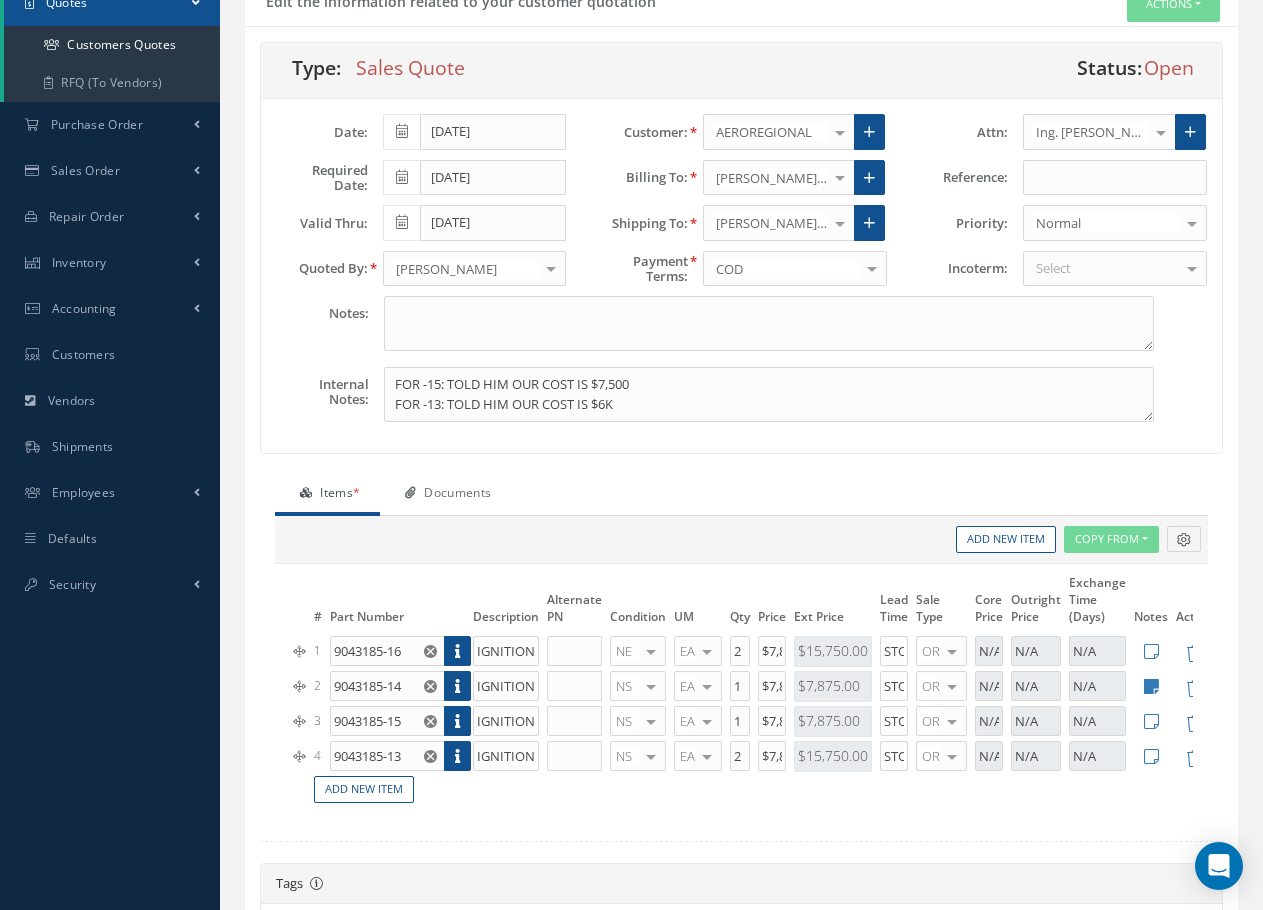scroll, scrollTop: 628, scrollLeft: 0, axis: vertical 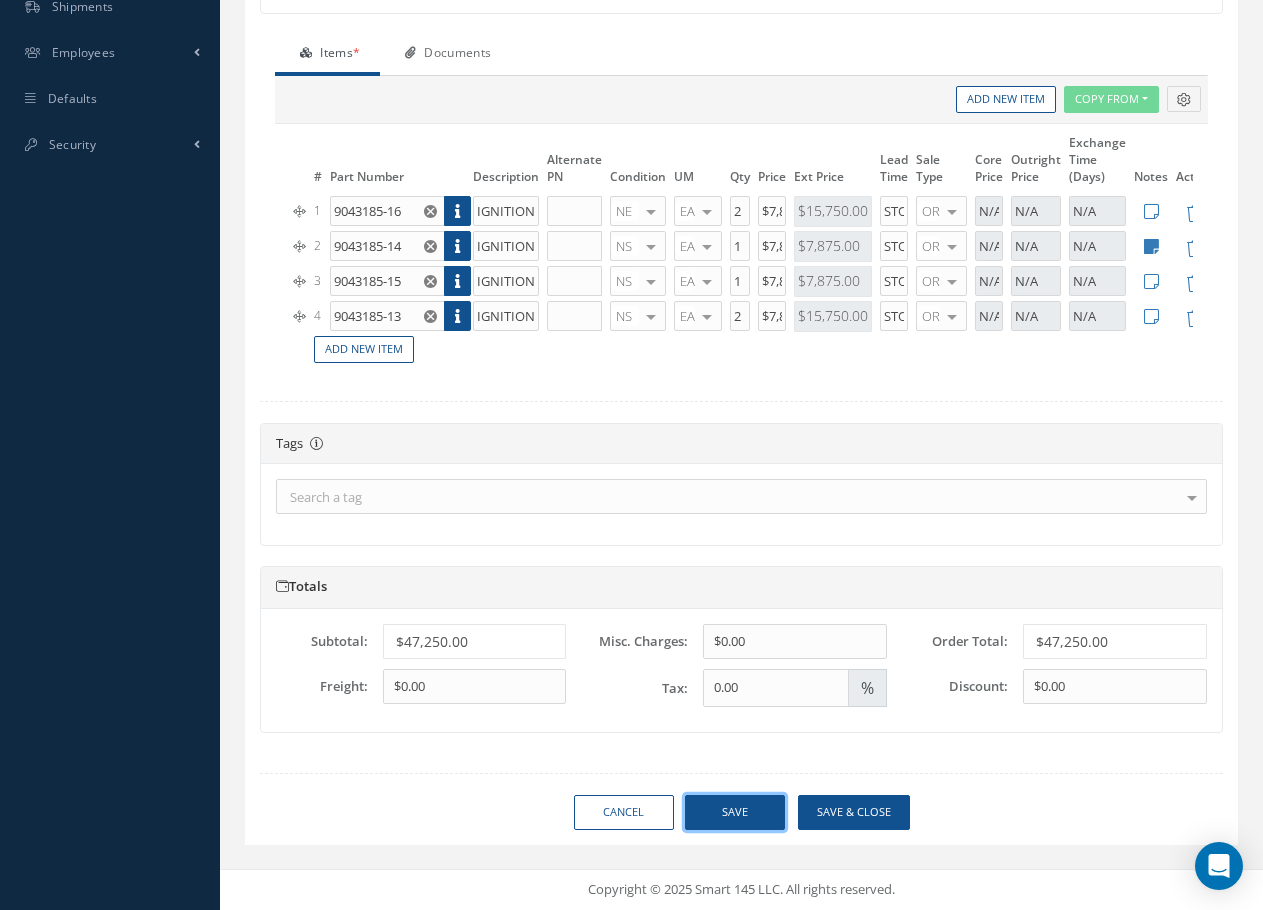 click on "Save" at bounding box center (735, 812) 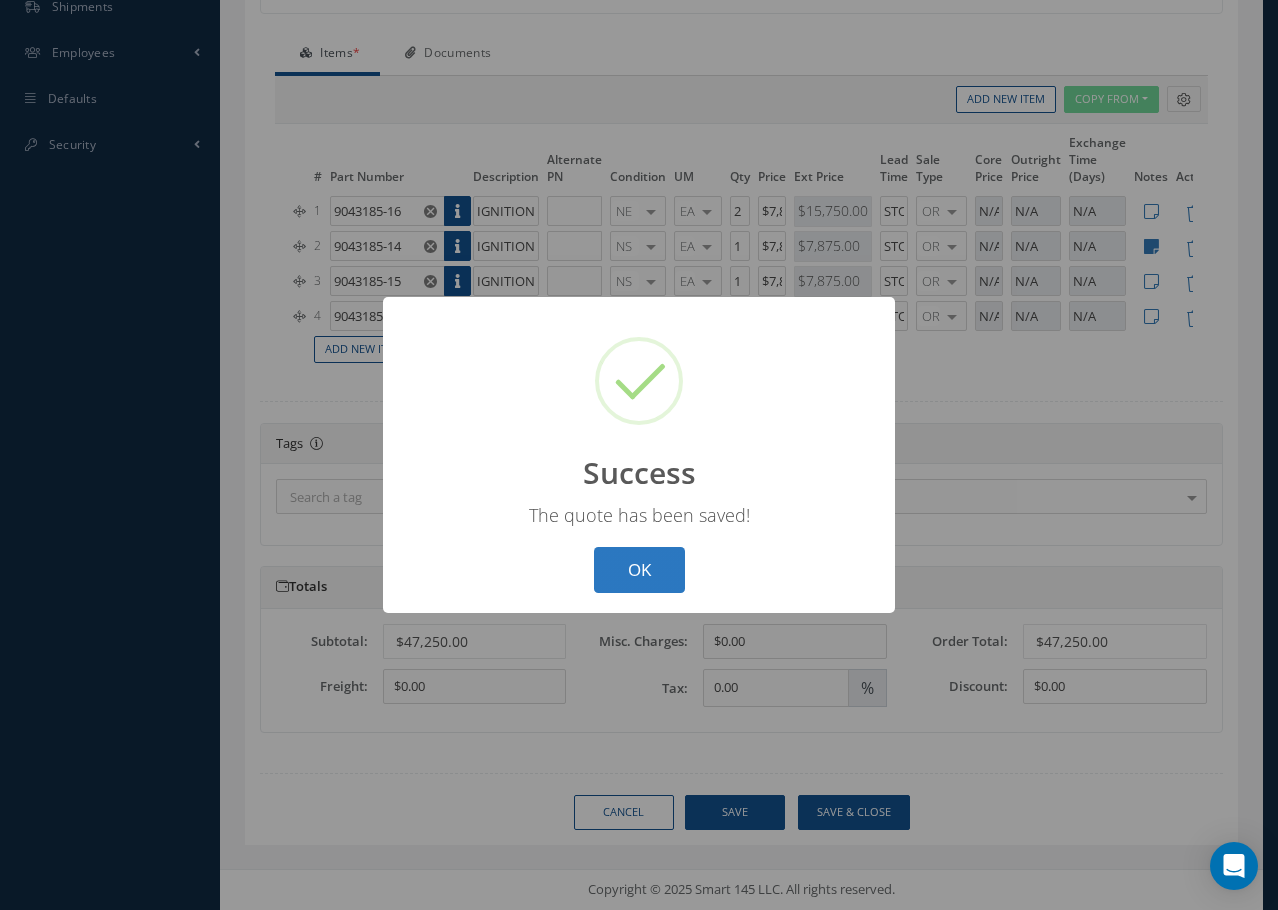 click on "OK" at bounding box center (639, 570) 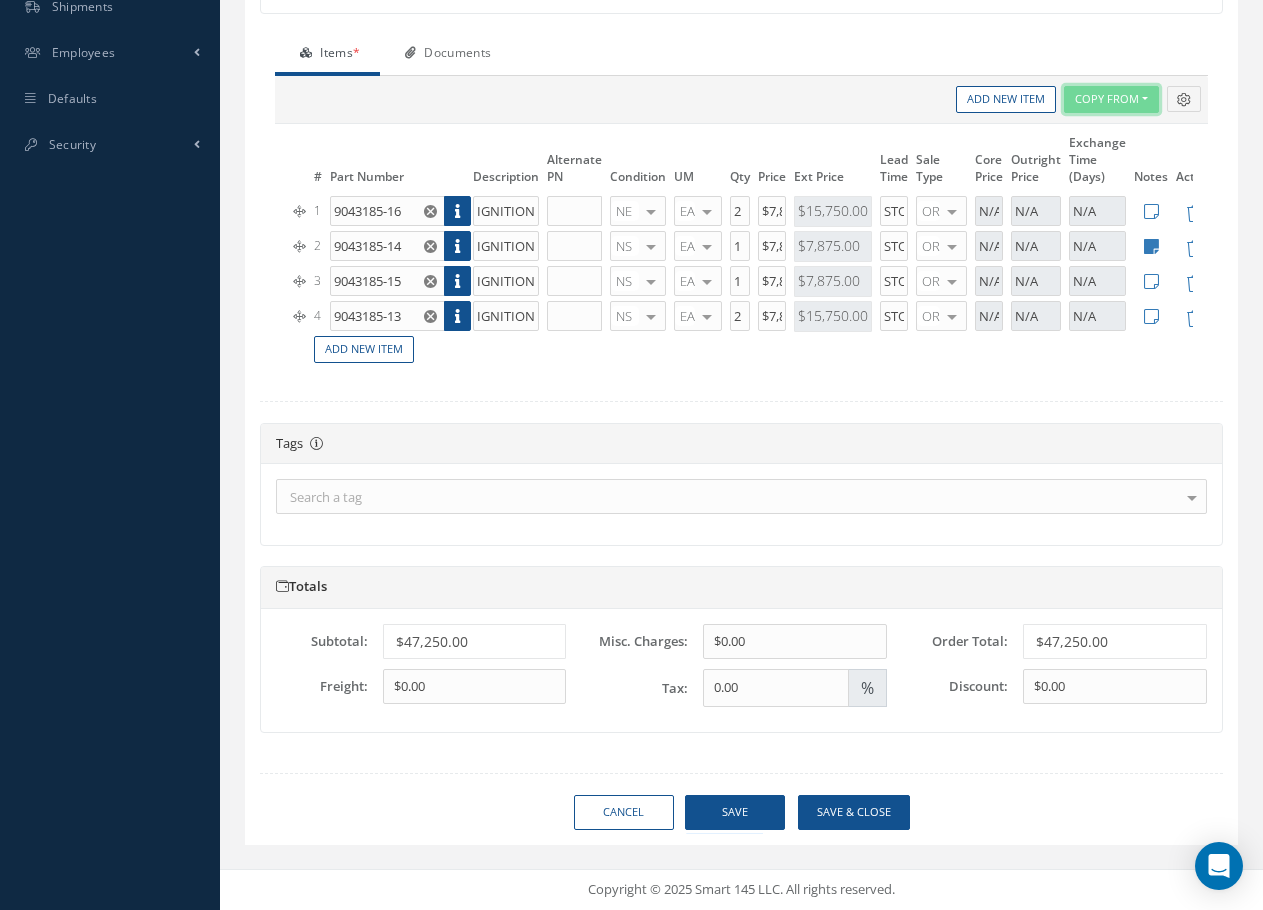 click on "Copy From" at bounding box center [1111, 99] 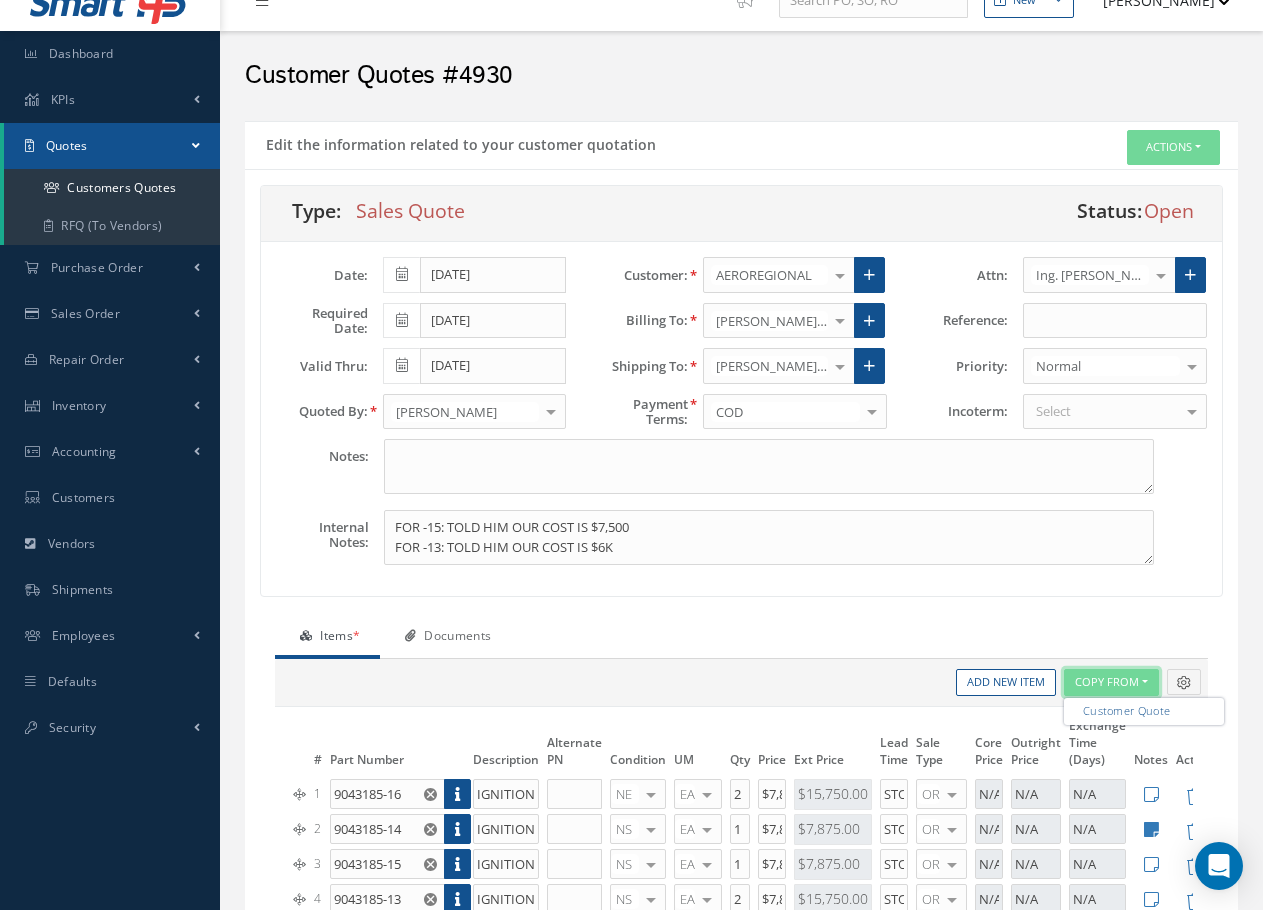 scroll, scrollTop: 28, scrollLeft: 0, axis: vertical 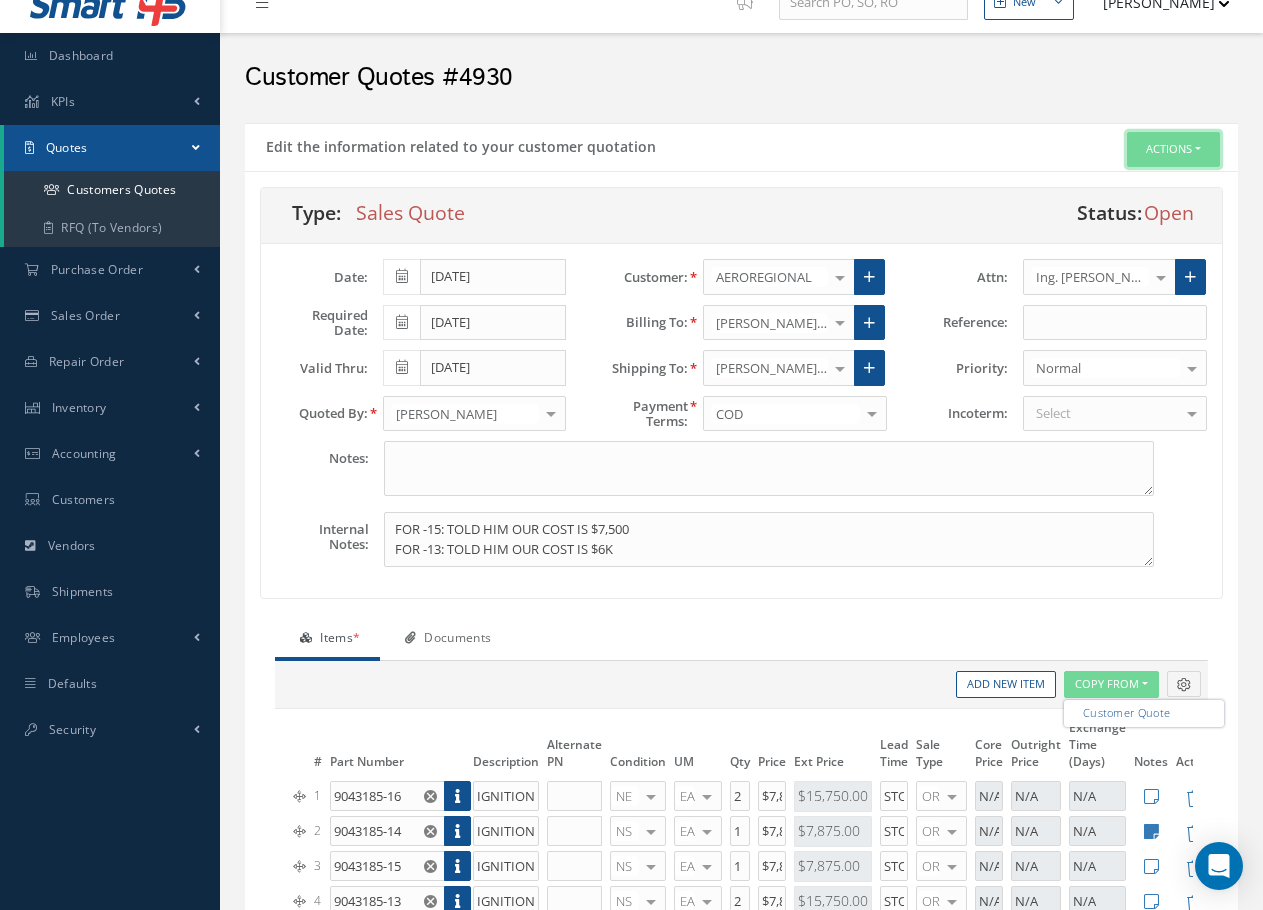 click on "Actions" at bounding box center (1173, 149) 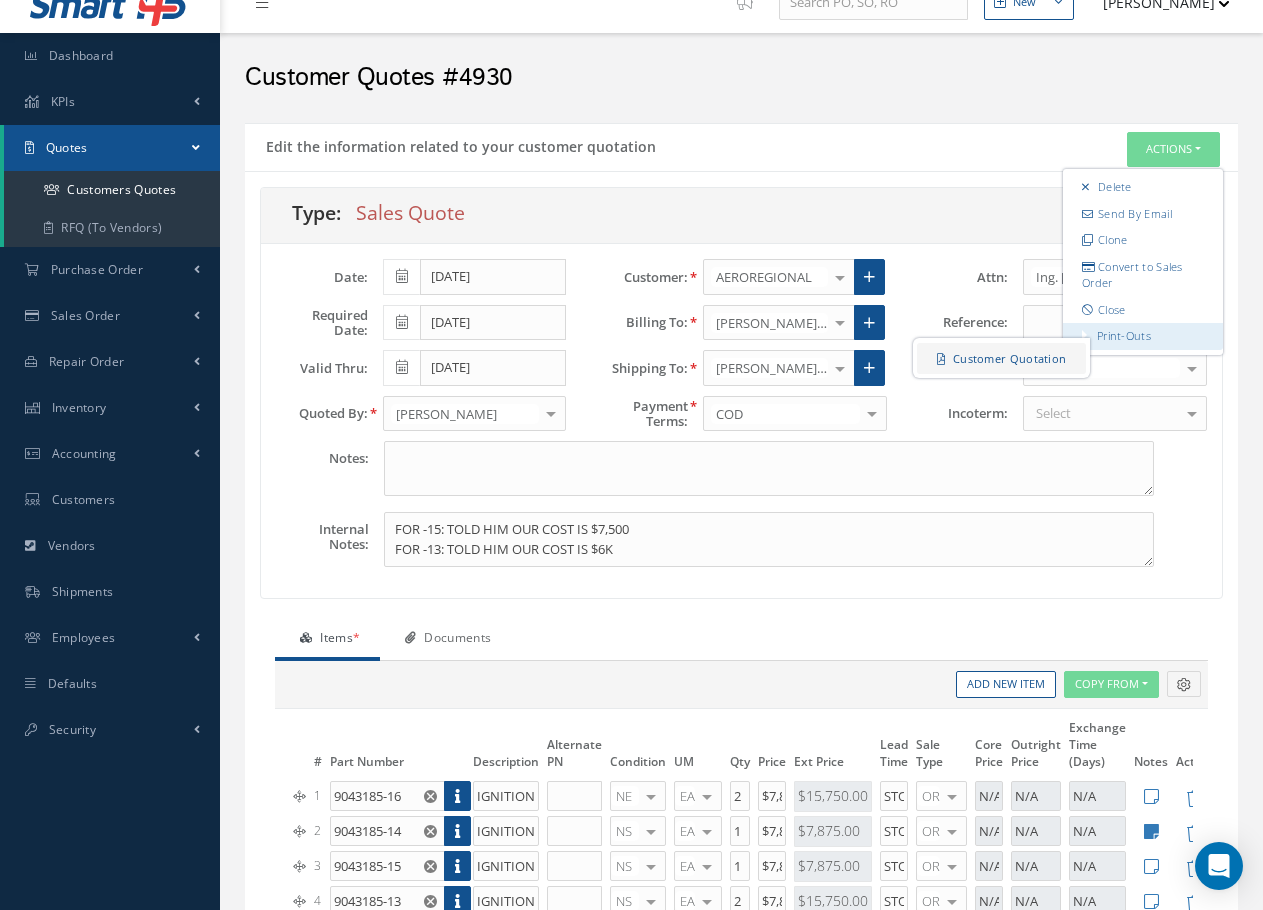click on "Customer Quotation" at bounding box center [1001, 358] 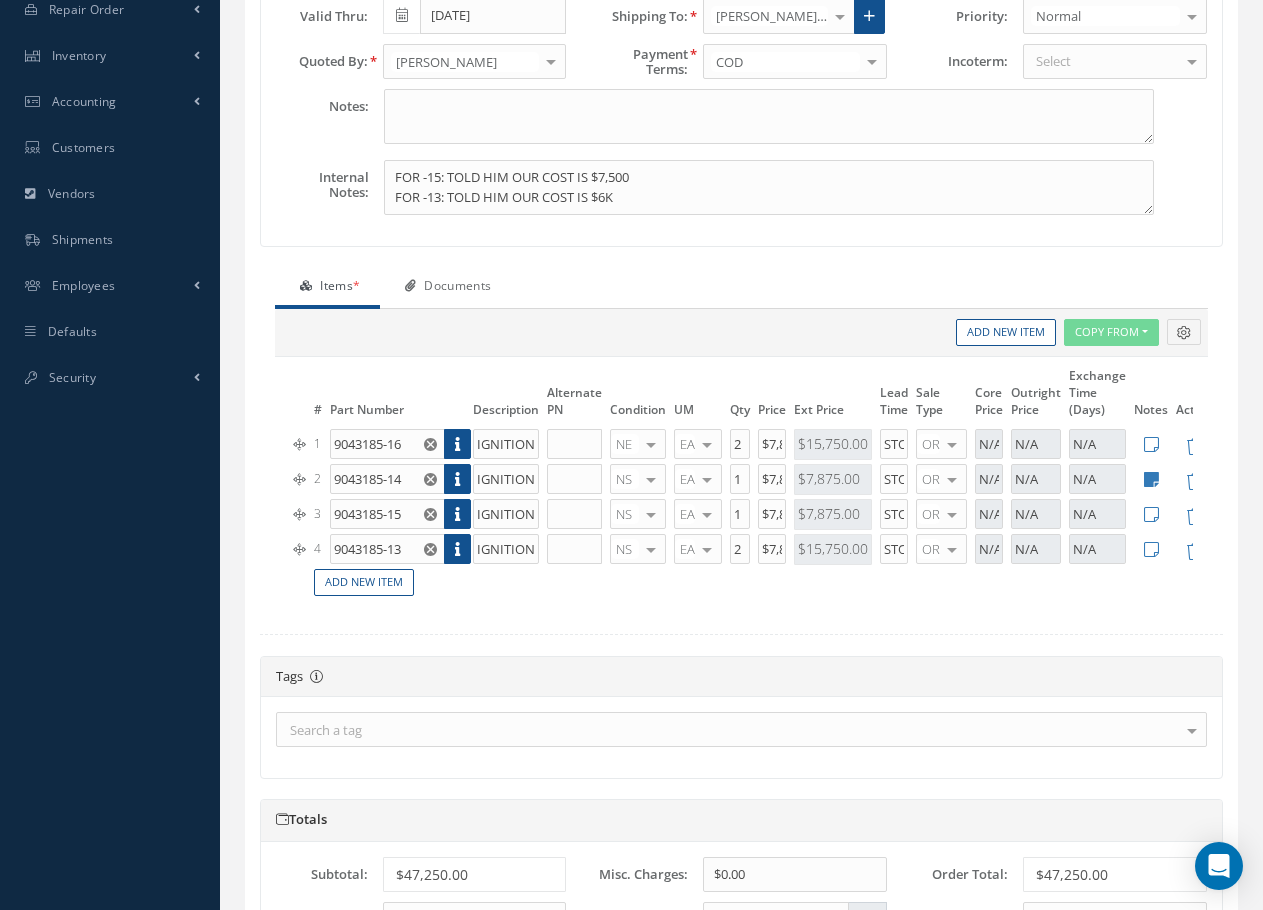 scroll, scrollTop: 600, scrollLeft: 0, axis: vertical 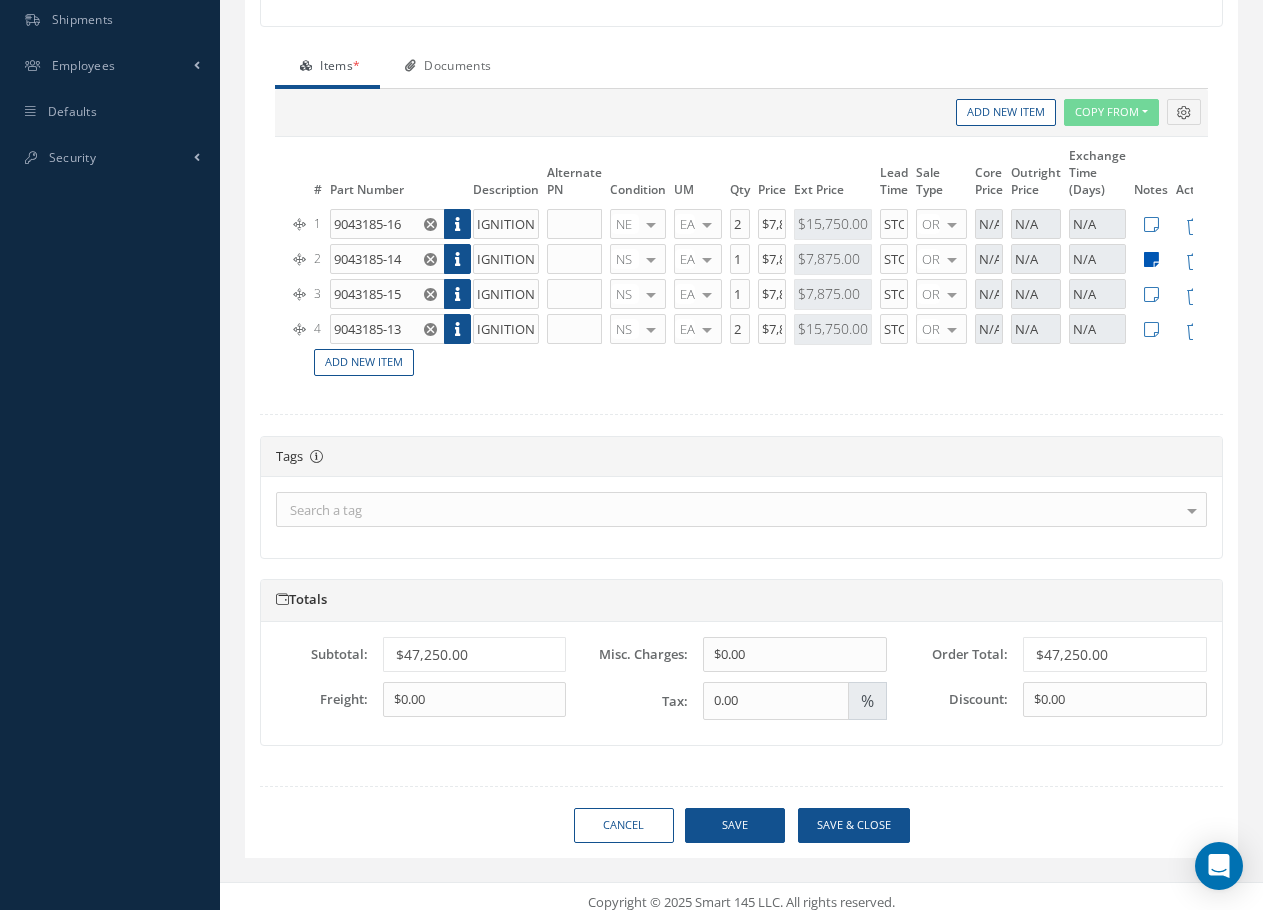 click at bounding box center [1151, 259] 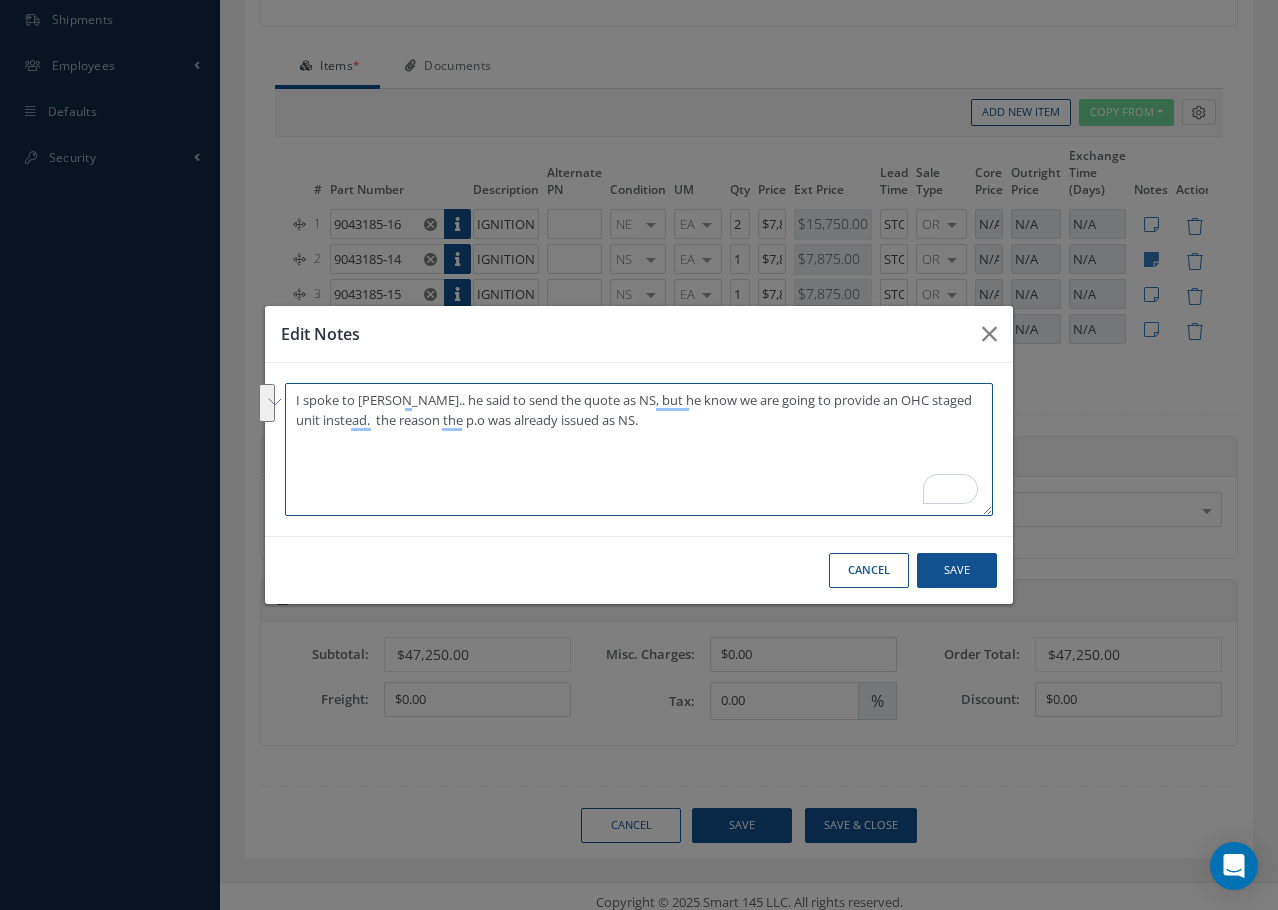 drag, startPoint x: 295, startPoint y: 398, endPoint x: 644, endPoint y: 420, distance: 349.69272 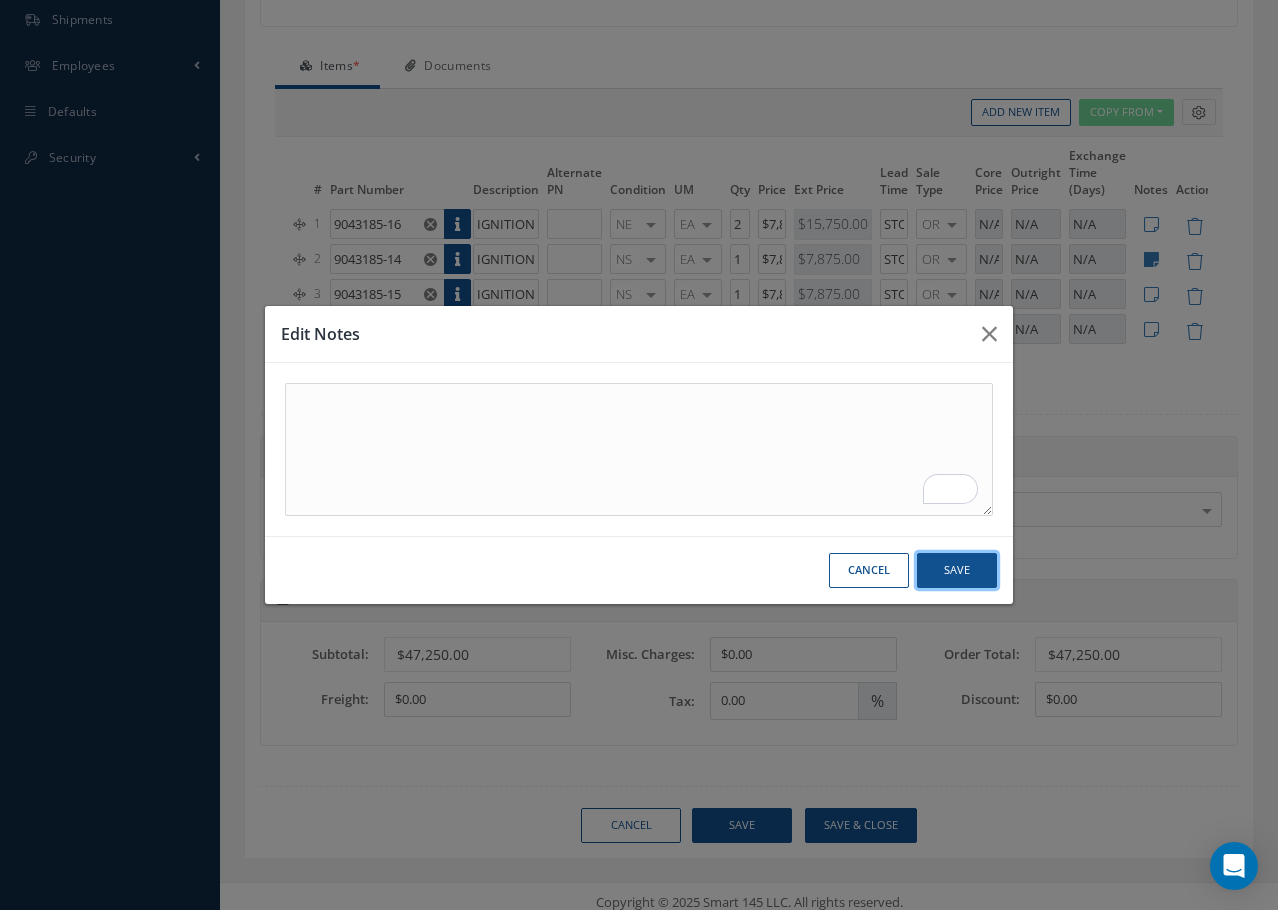 click on "Save" at bounding box center (957, 570) 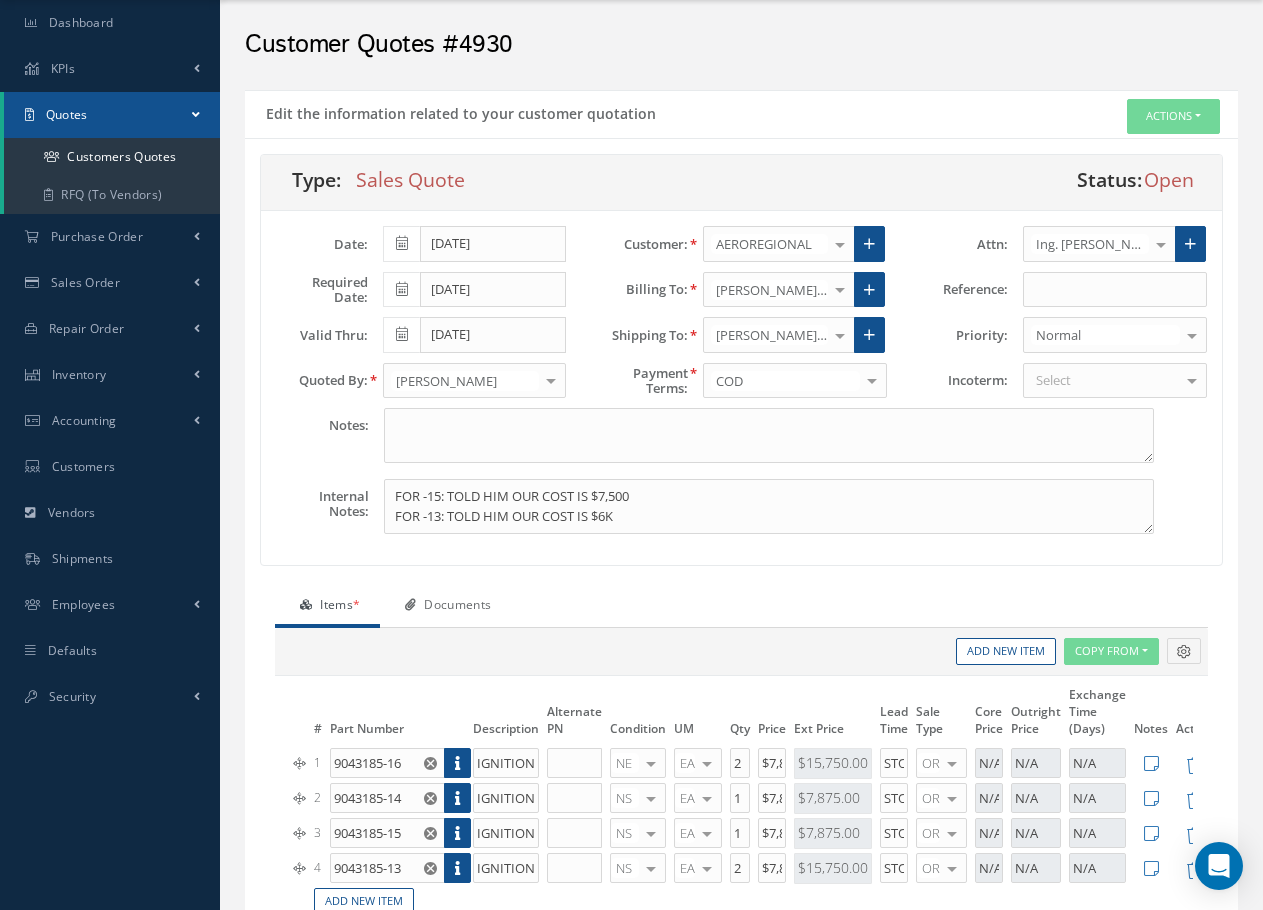scroll, scrollTop: 0, scrollLeft: 0, axis: both 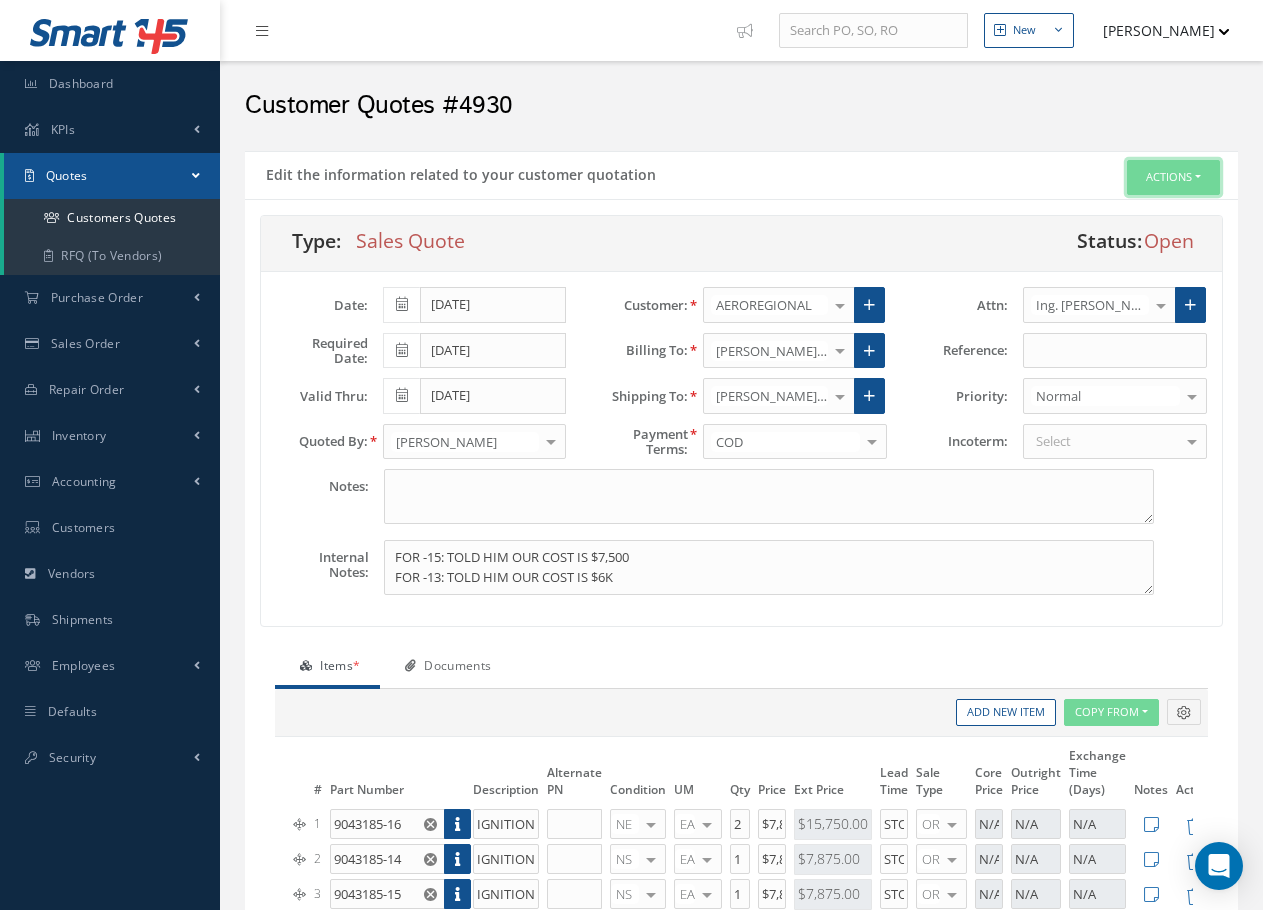 click on "Actions" at bounding box center [1173, 177] 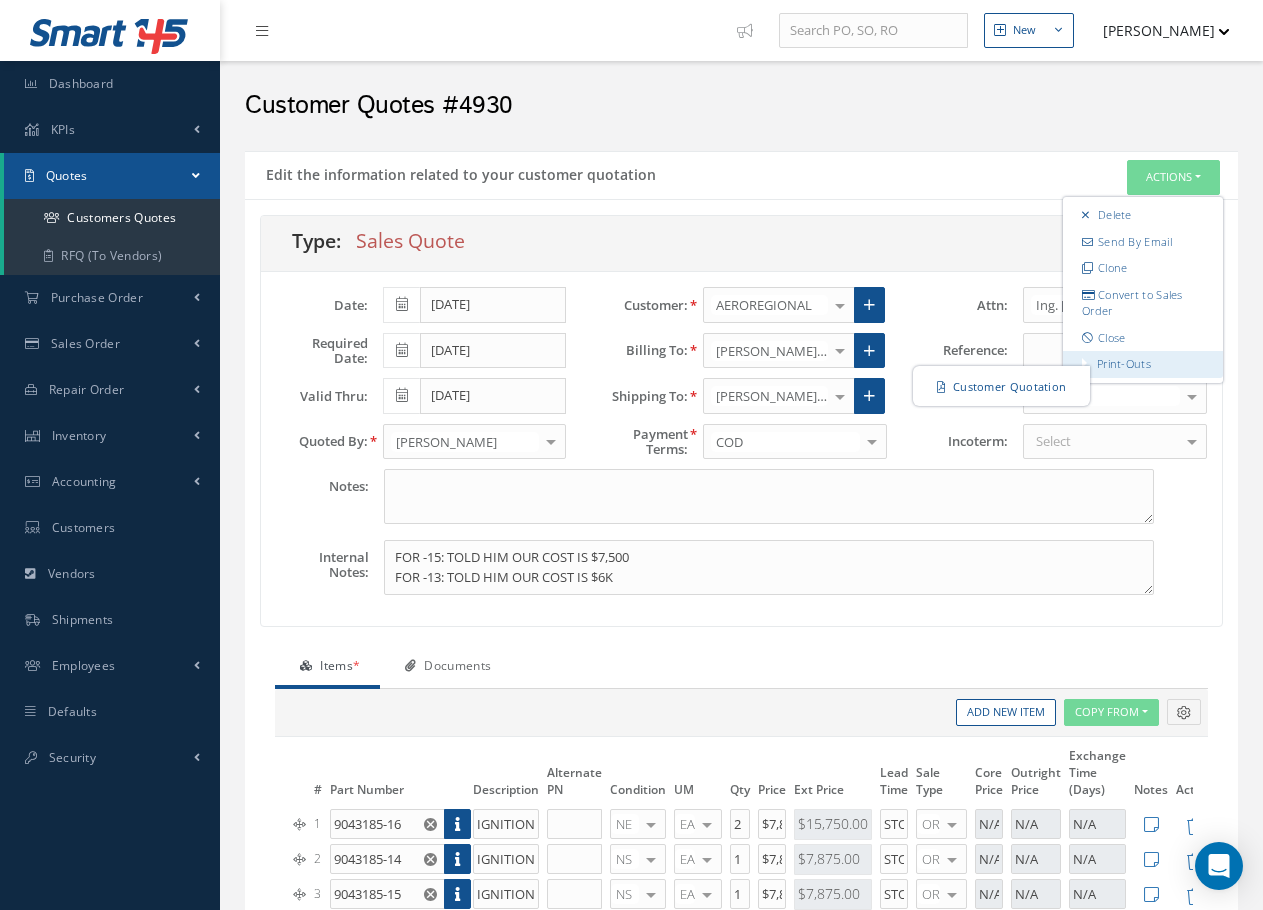 click on "Print-Outs" at bounding box center (1124, 363) 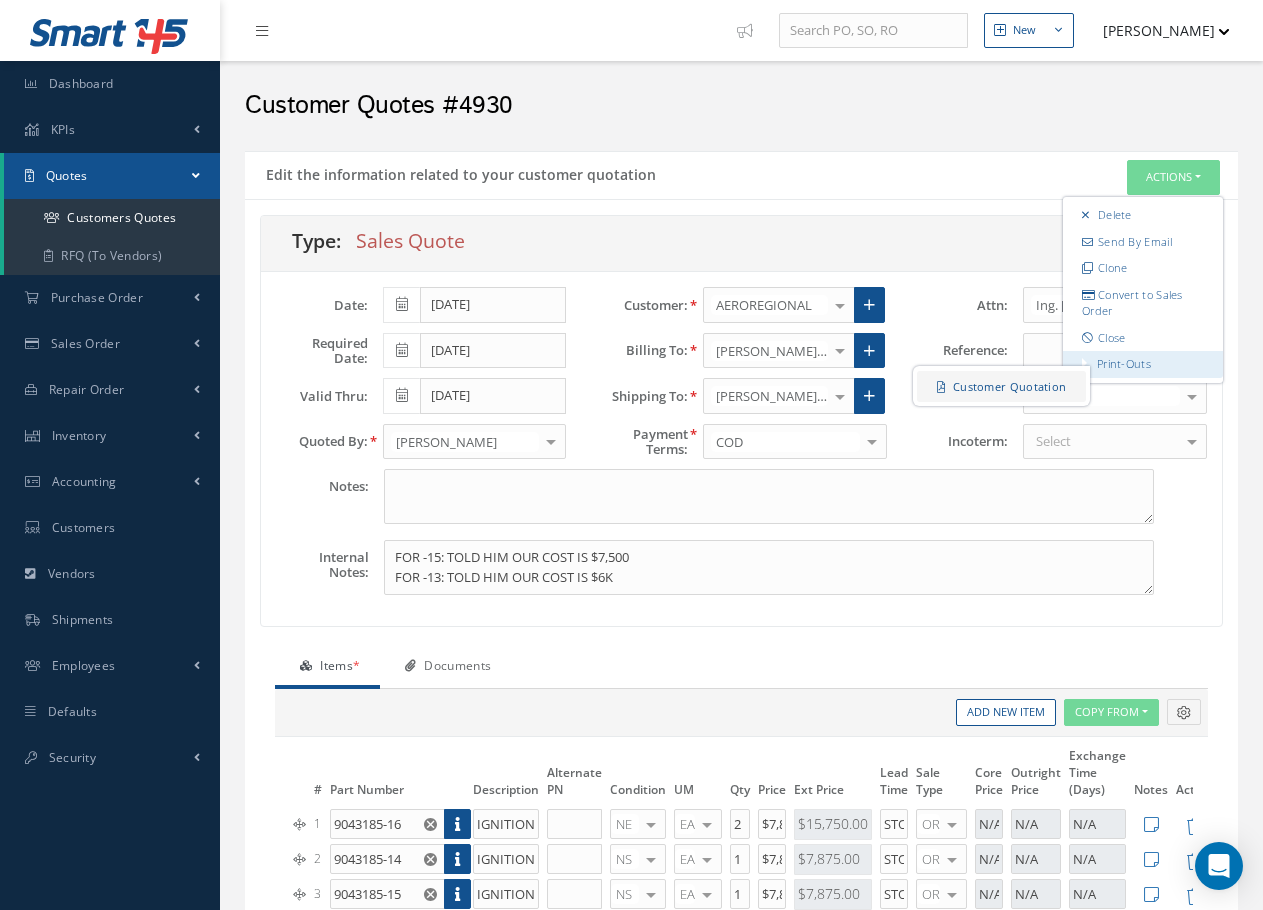 click on "Customer Quotation" at bounding box center (1001, 386) 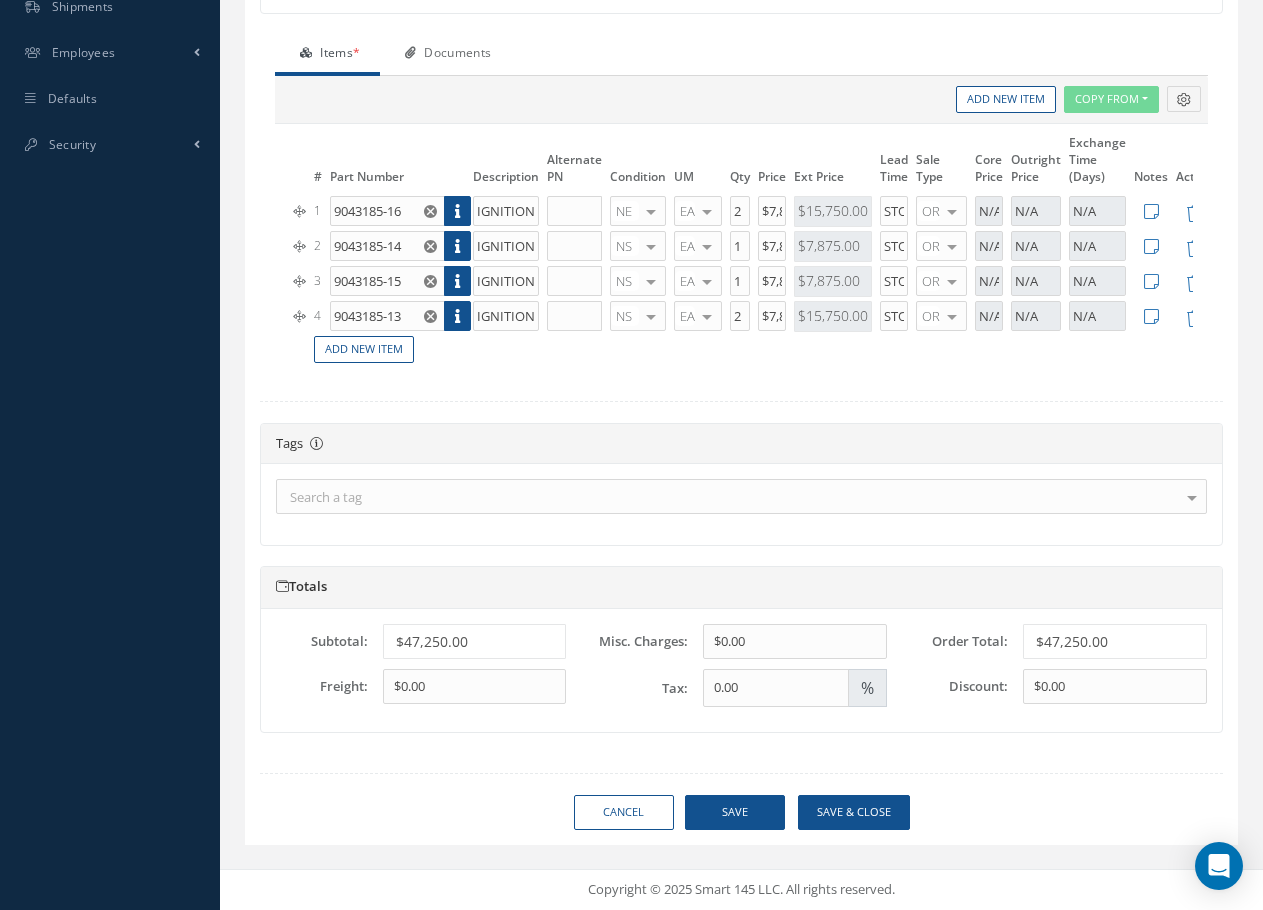 scroll, scrollTop: 628, scrollLeft: 0, axis: vertical 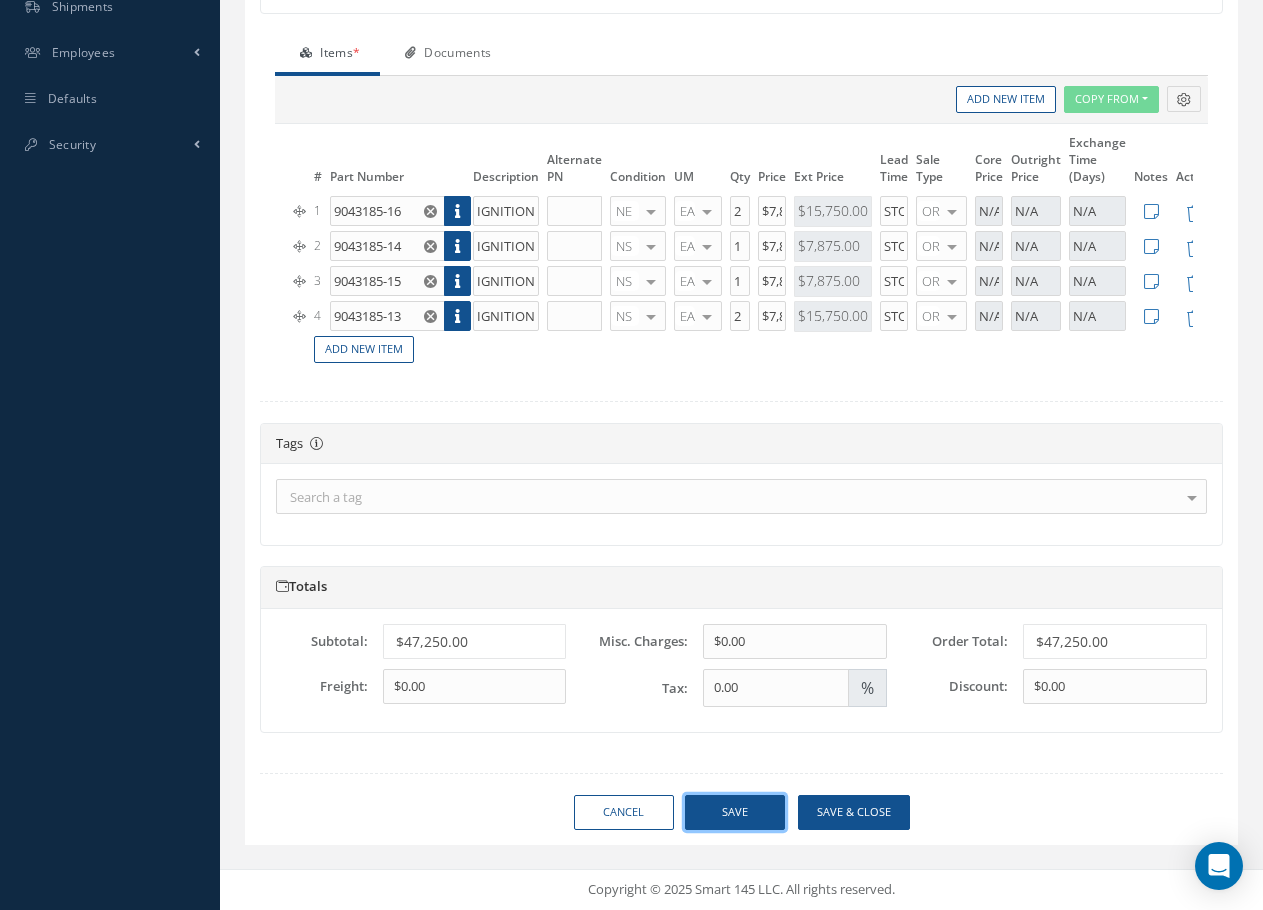 click on "Save" at bounding box center [735, 812] 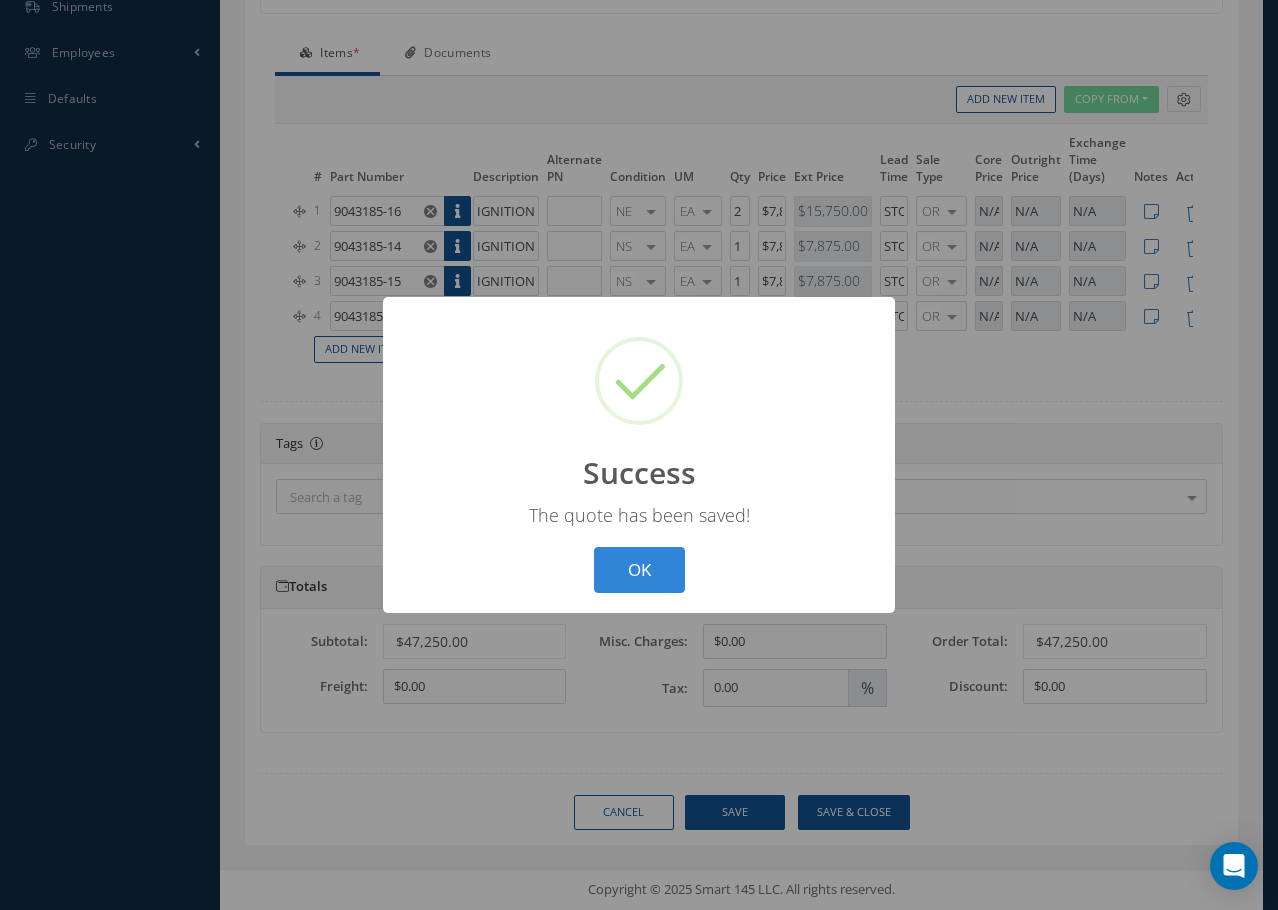 drag, startPoint x: 633, startPoint y: 574, endPoint x: 678, endPoint y: 528, distance: 64.3506 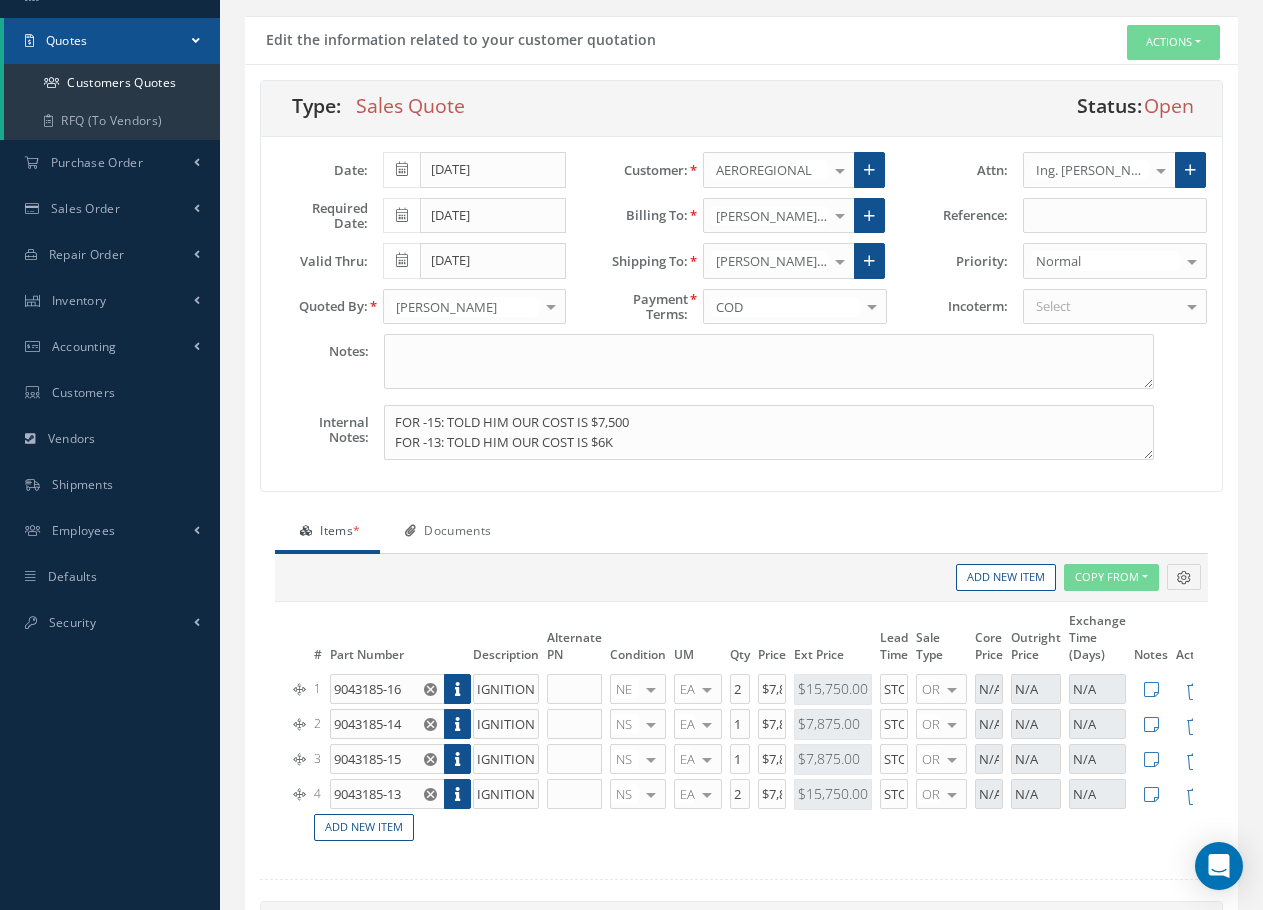 scroll, scrollTop: 128, scrollLeft: 0, axis: vertical 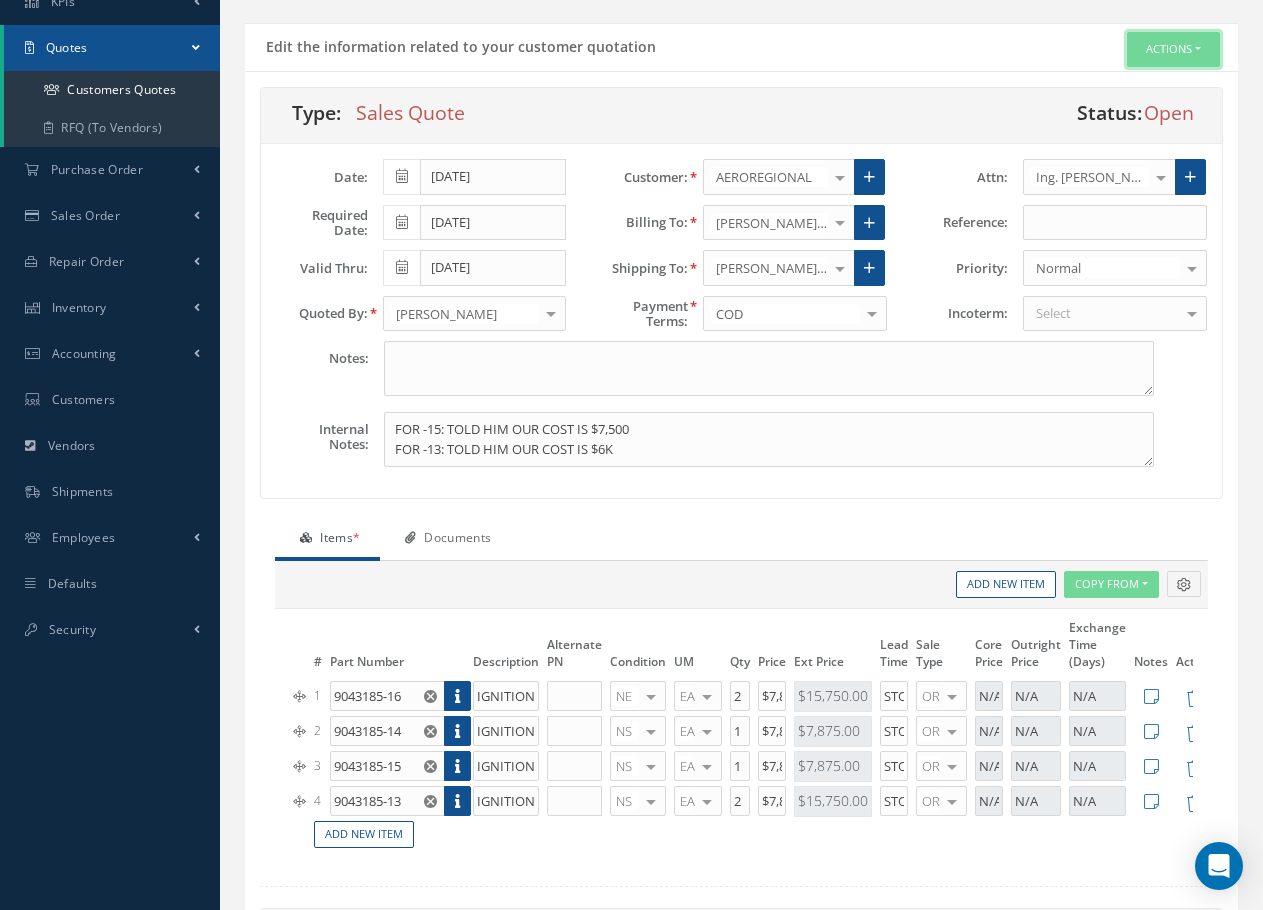 click on "Actions" at bounding box center (1173, 49) 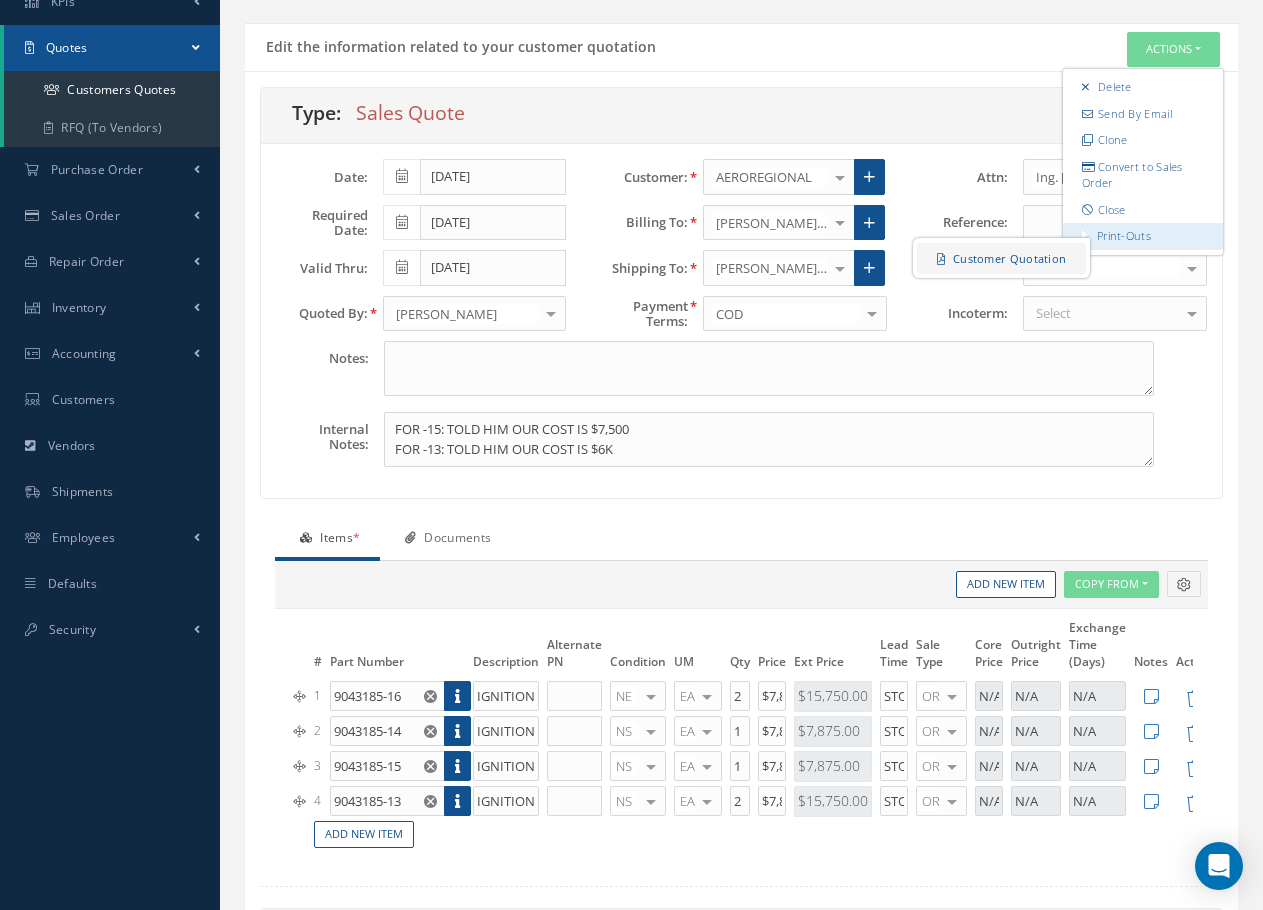 click on "Customer Quotation" at bounding box center (1001, 258) 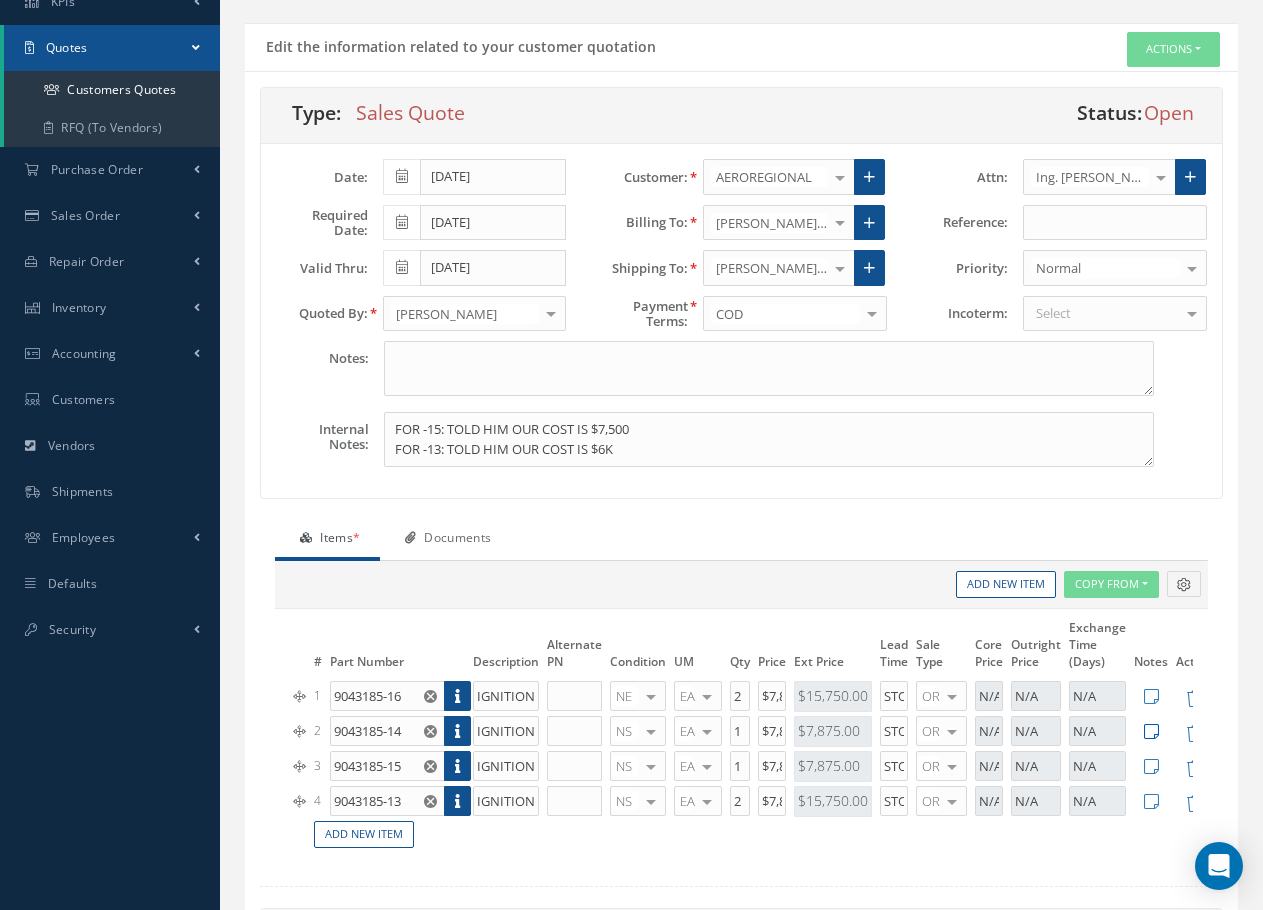 click at bounding box center (1151, 731) 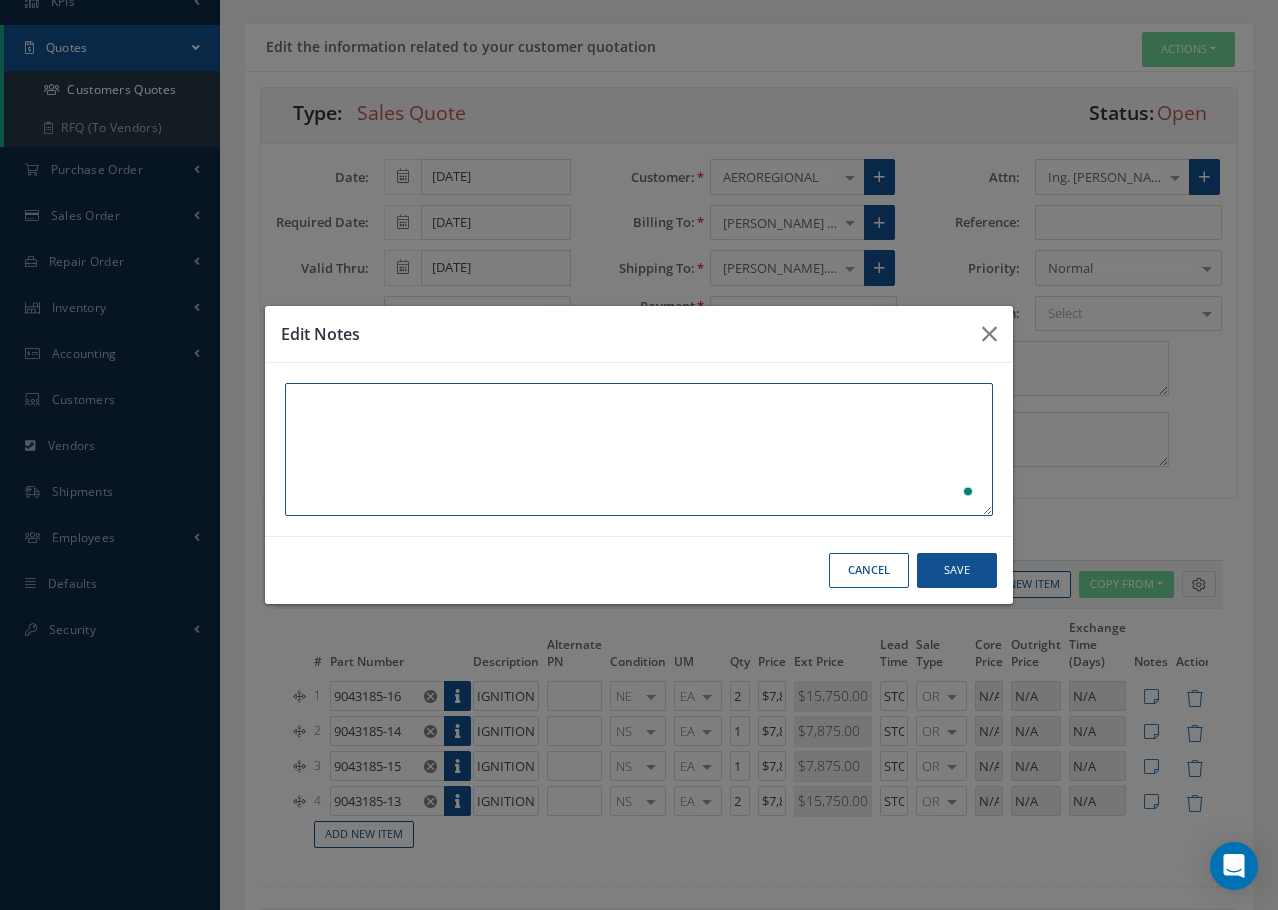 click at bounding box center [639, 449] 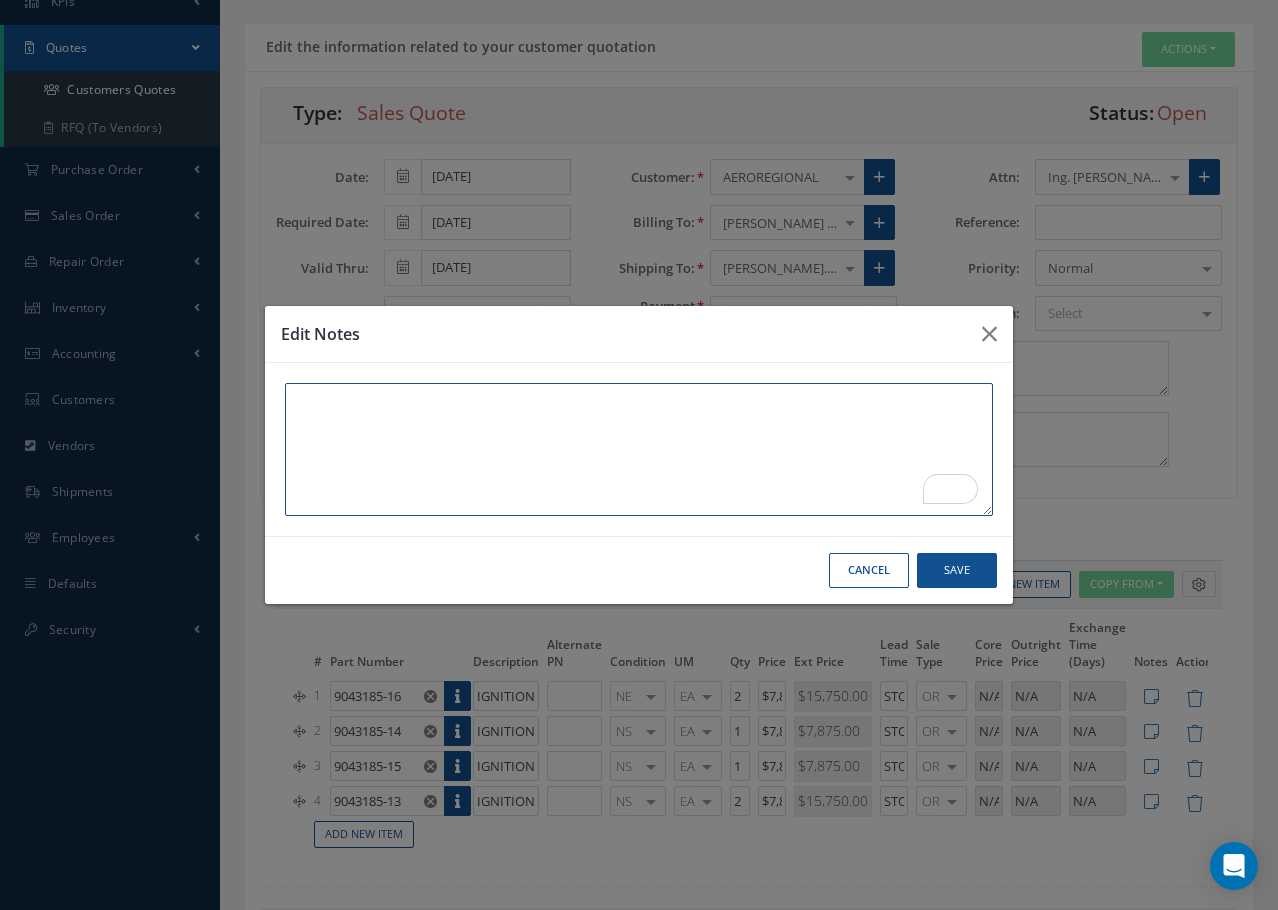 paste on "Enrique Castro <enrikecastroa@gmail.com>" 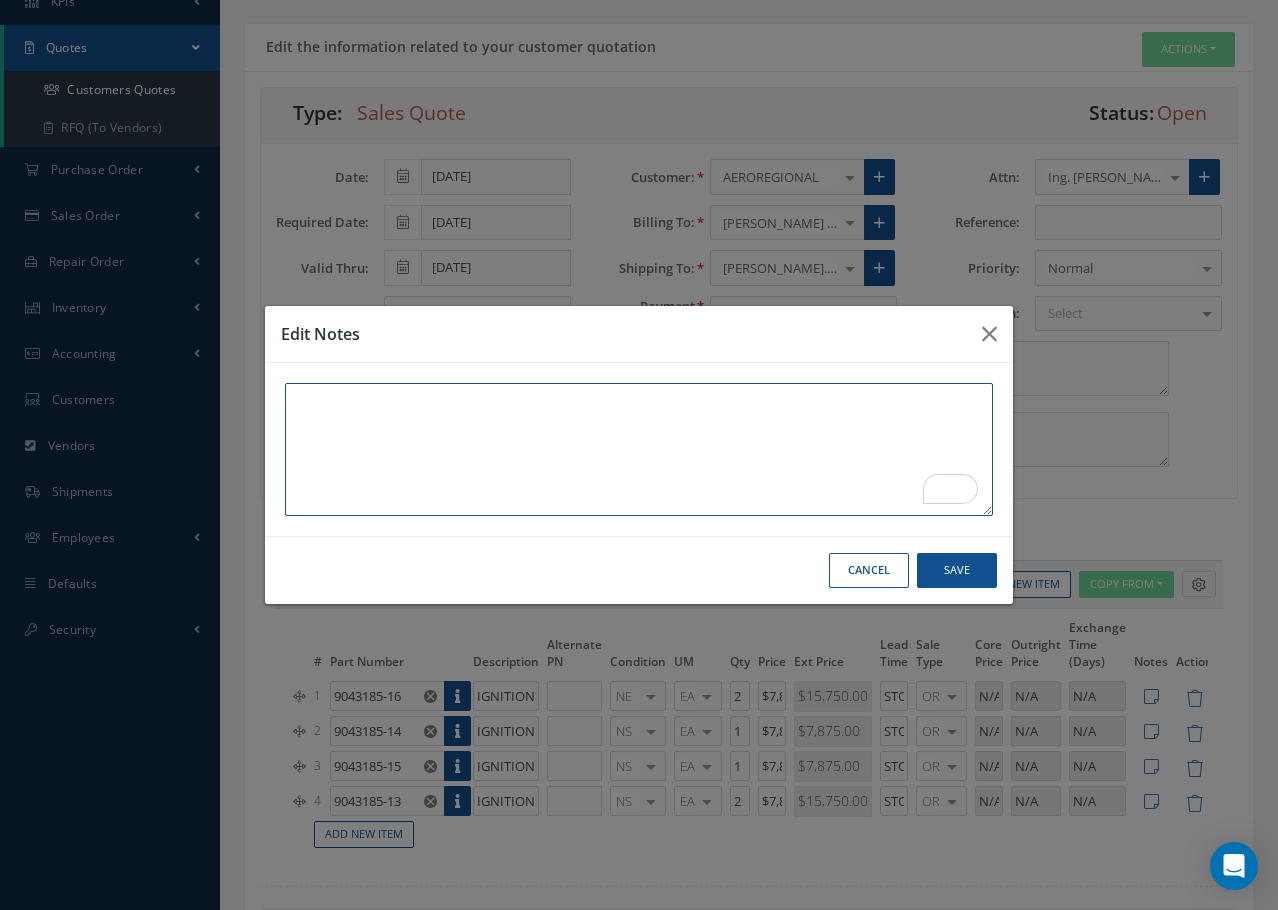 type on "Enrique Castro <enrikecastroa@gmail.com>" 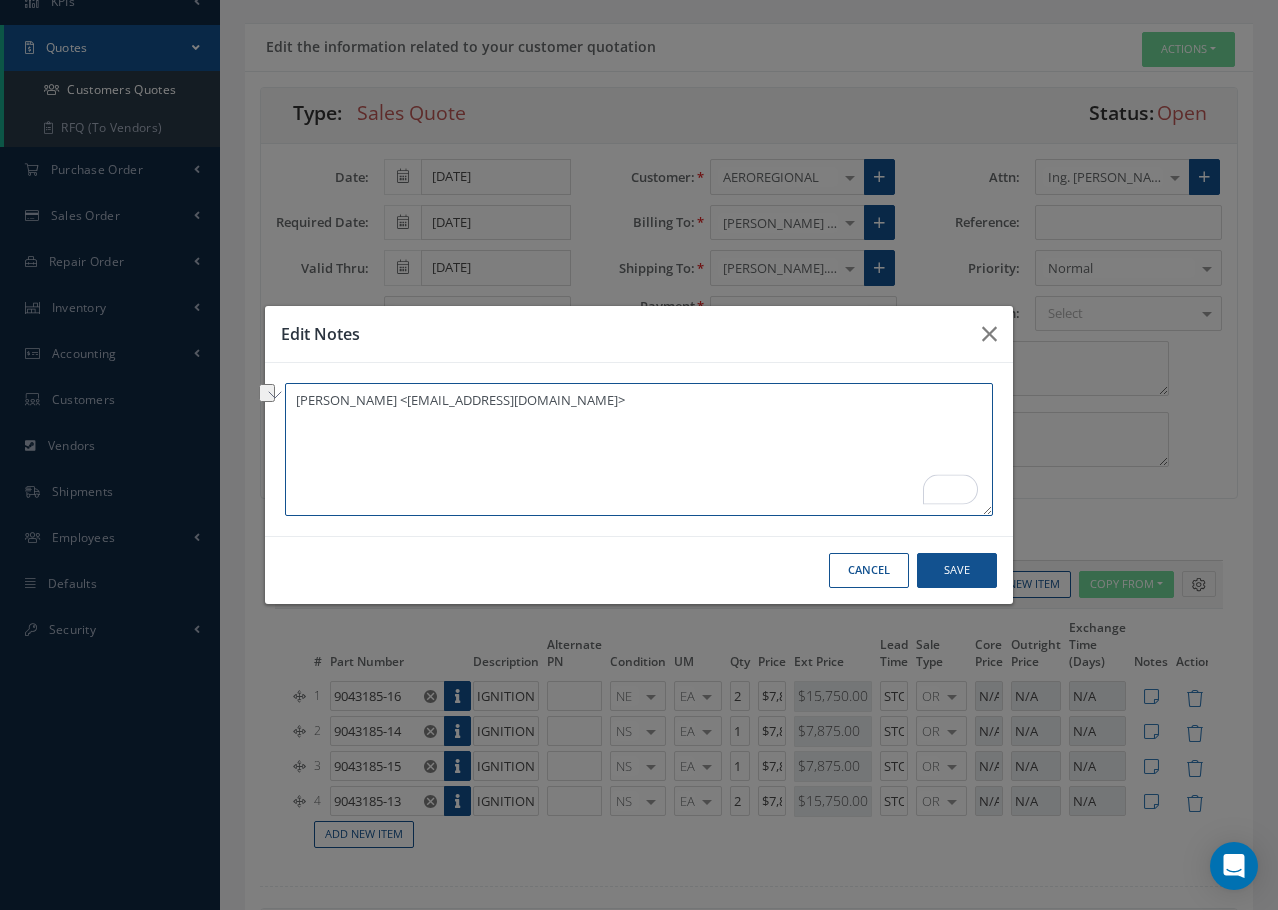 drag, startPoint x: 621, startPoint y: 404, endPoint x: 218, endPoint y: 409, distance: 403.031 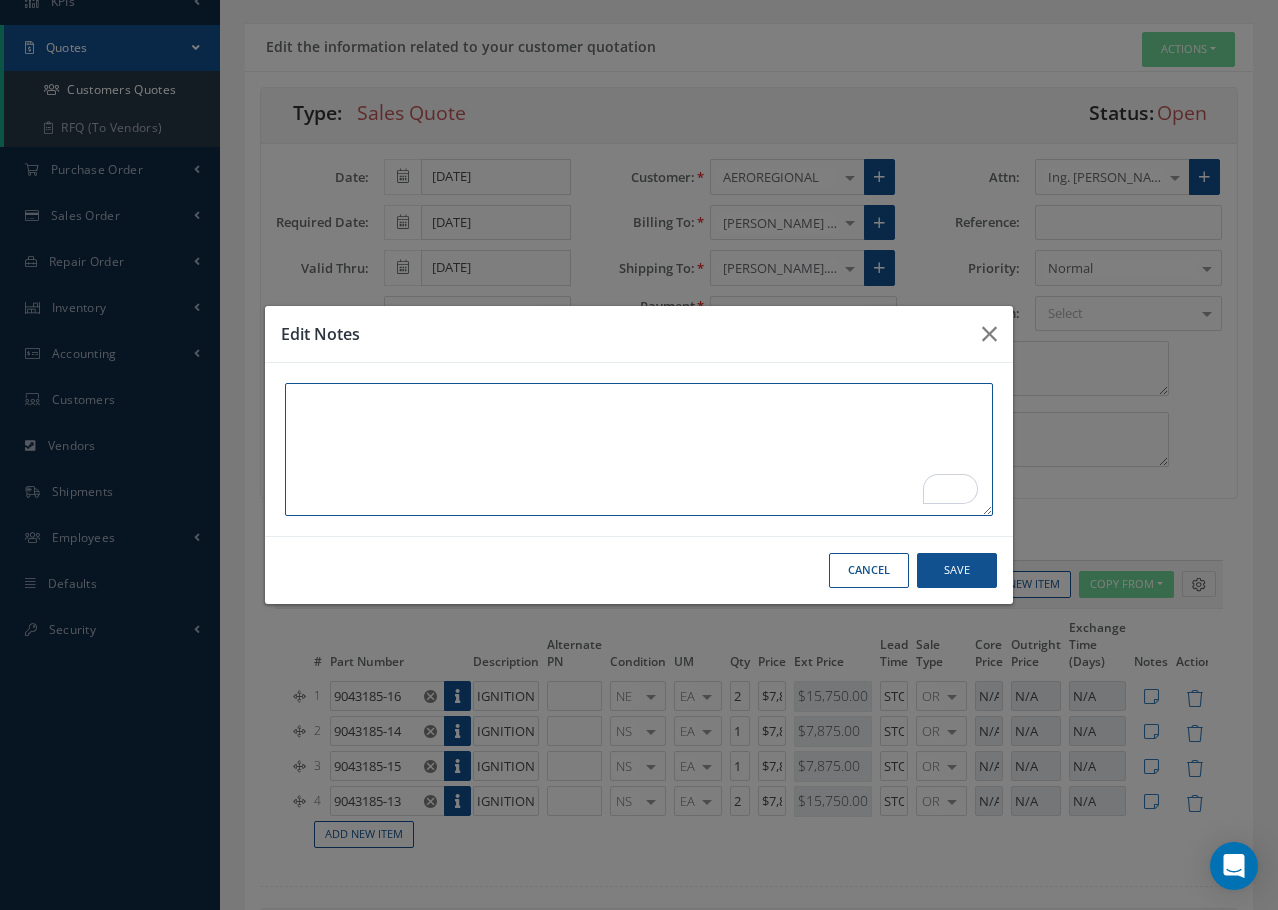 paste on "I SPOKE TO ENRIQUE.. TO QUOTE IT AS NS, BUT HE KNOWS WE ARE TURNING IN AN OHC UNIT INSTEAD." 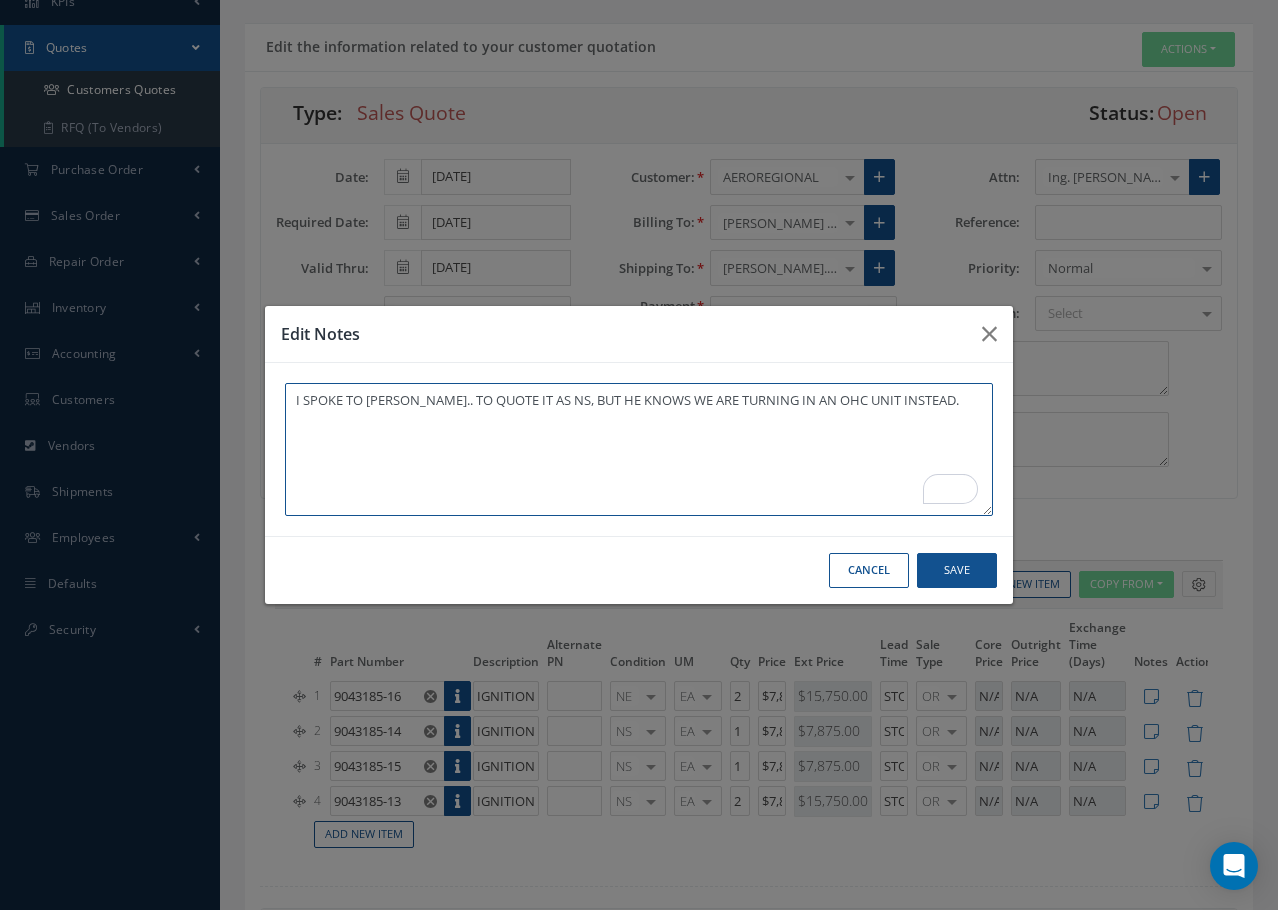 type on "I SPOKE TO ENRIQUE.. TO QUOTE IT AS NS, BUT HE KNOWS WE ARE TURNING IN AN OHC UNIT INSTEAD." 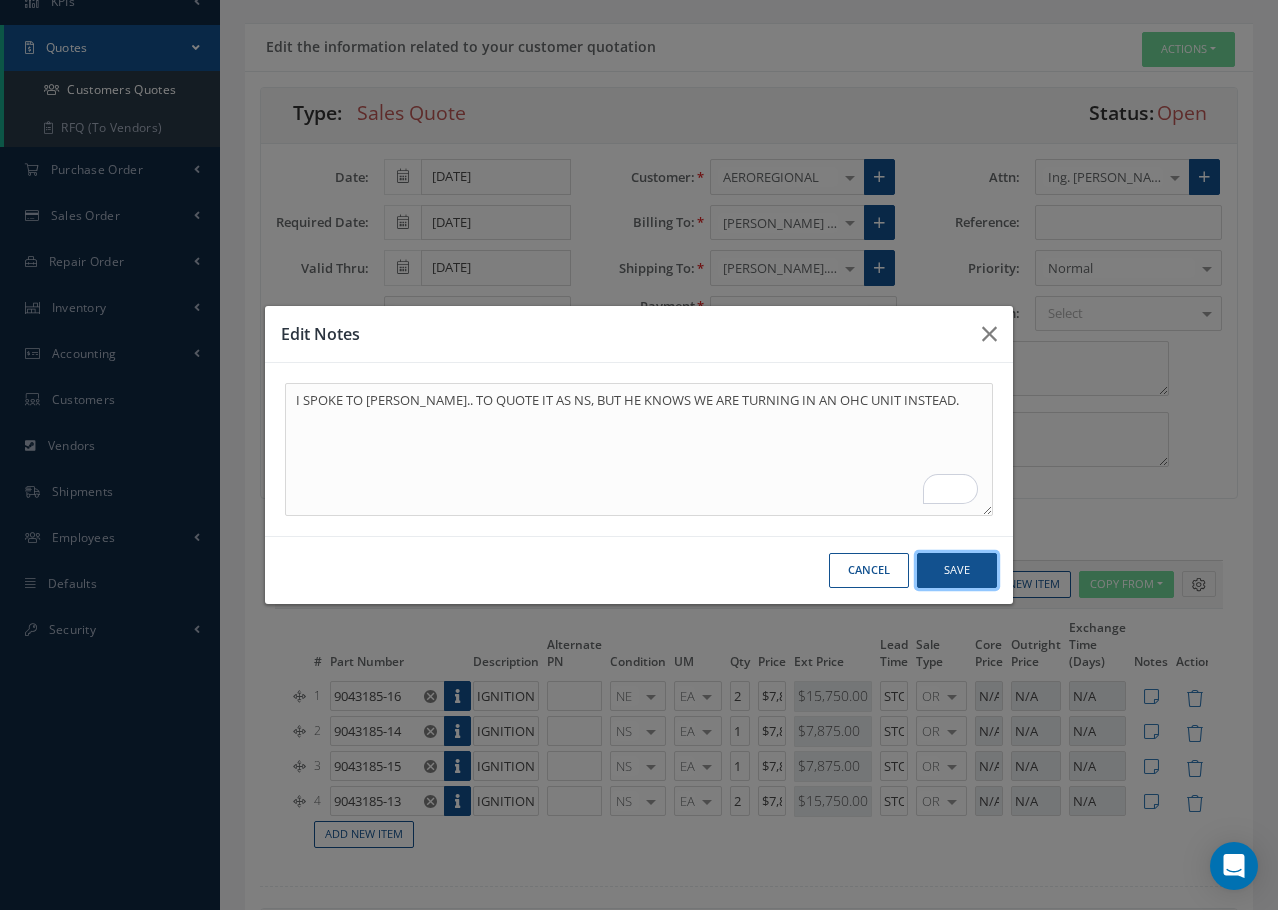click on "Save" at bounding box center (957, 570) 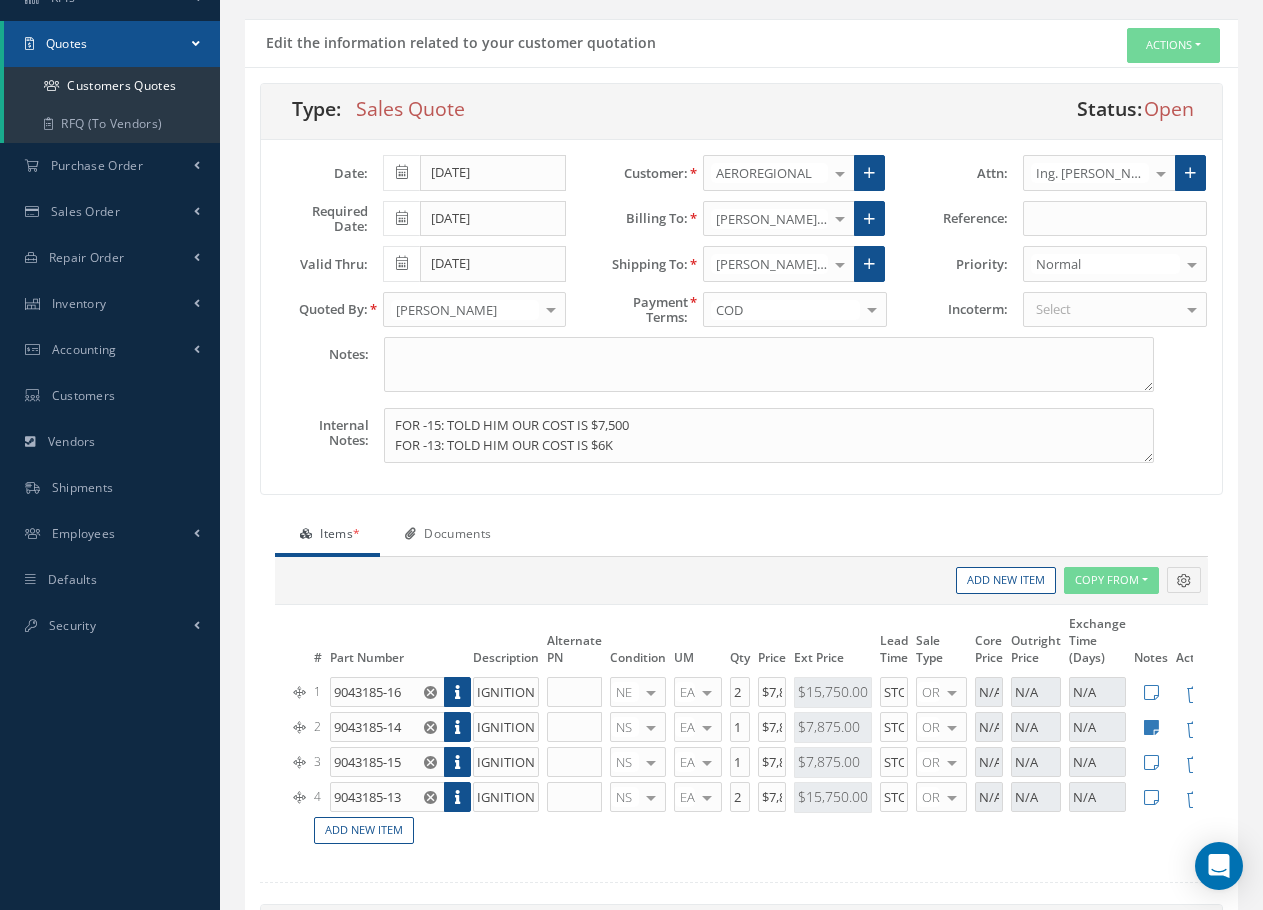 scroll, scrollTop: 0, scrollLeft: 0, axis: both 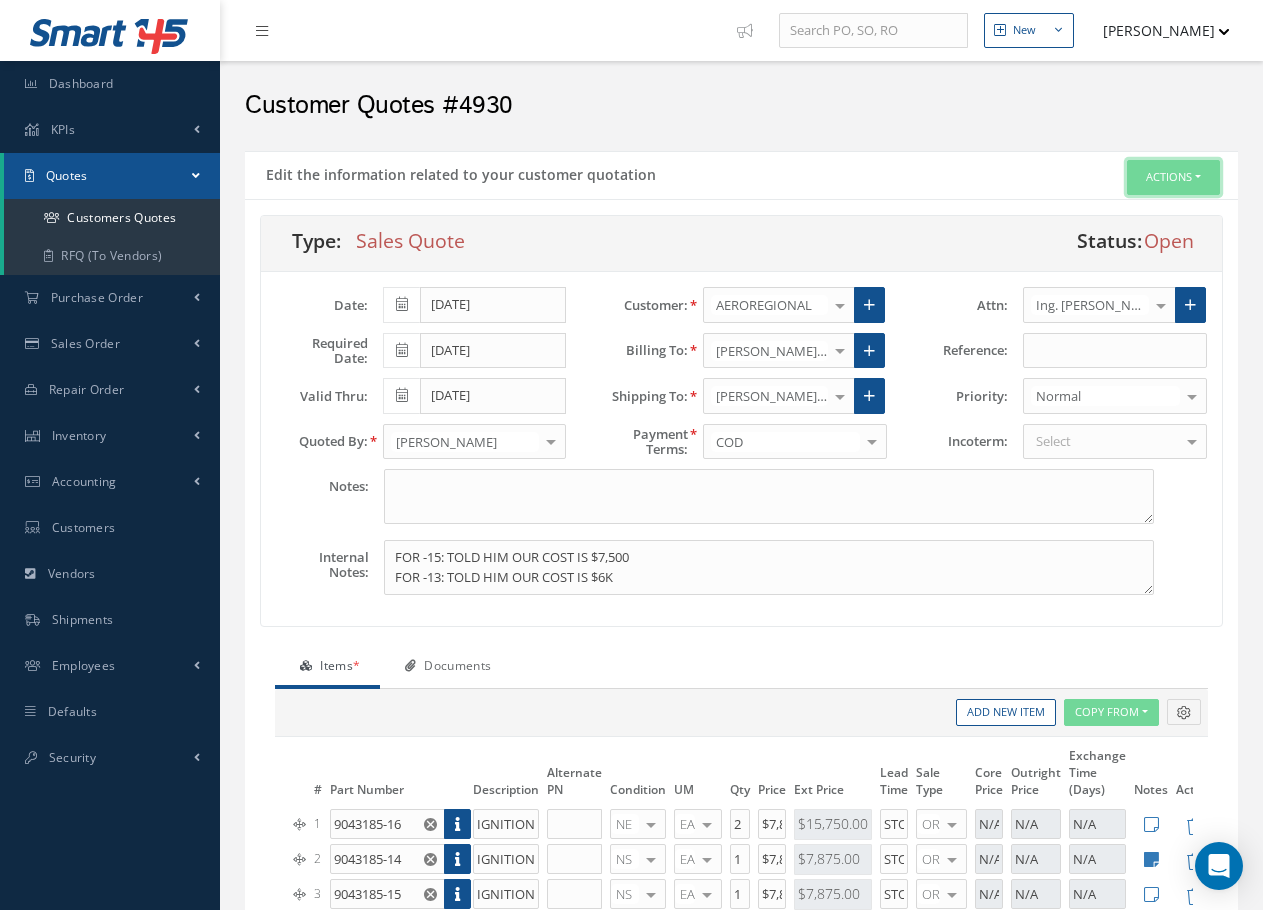 click on "Actions" at bounding box center [1173, 177] 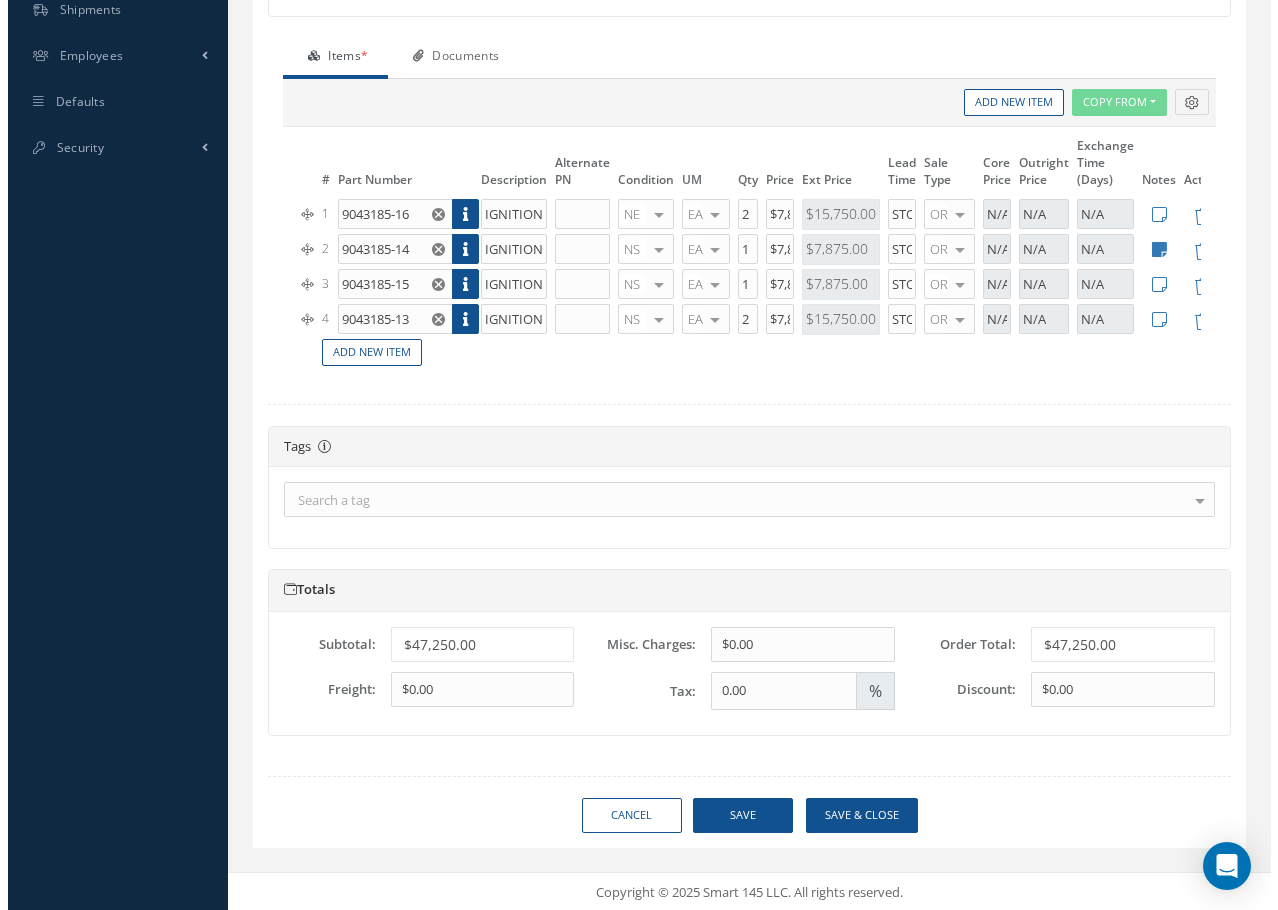 scroll, scrollTop: 628, scrollLeft: 0, axis: vertical 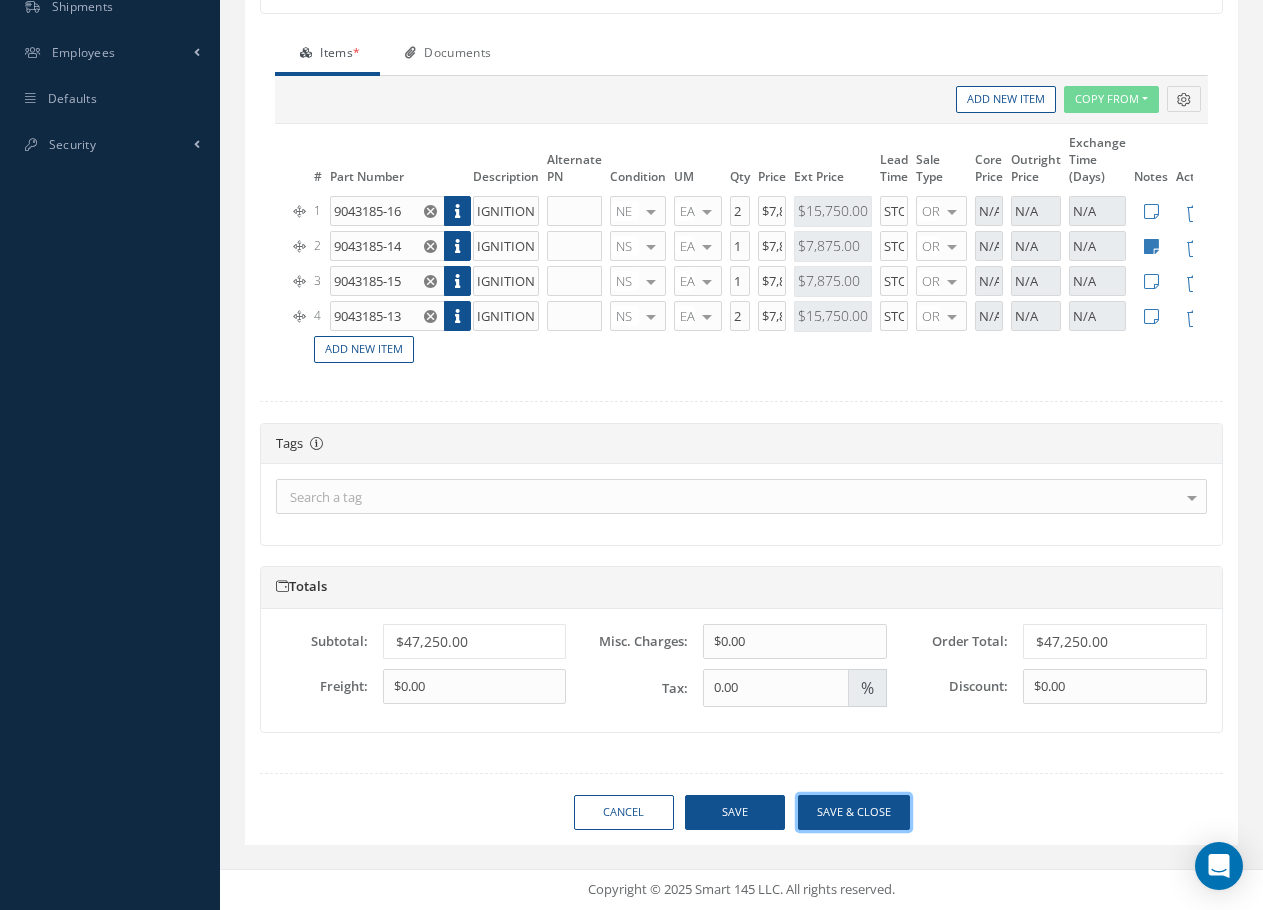 click on "Save & close" at bounding box center (854, 812) 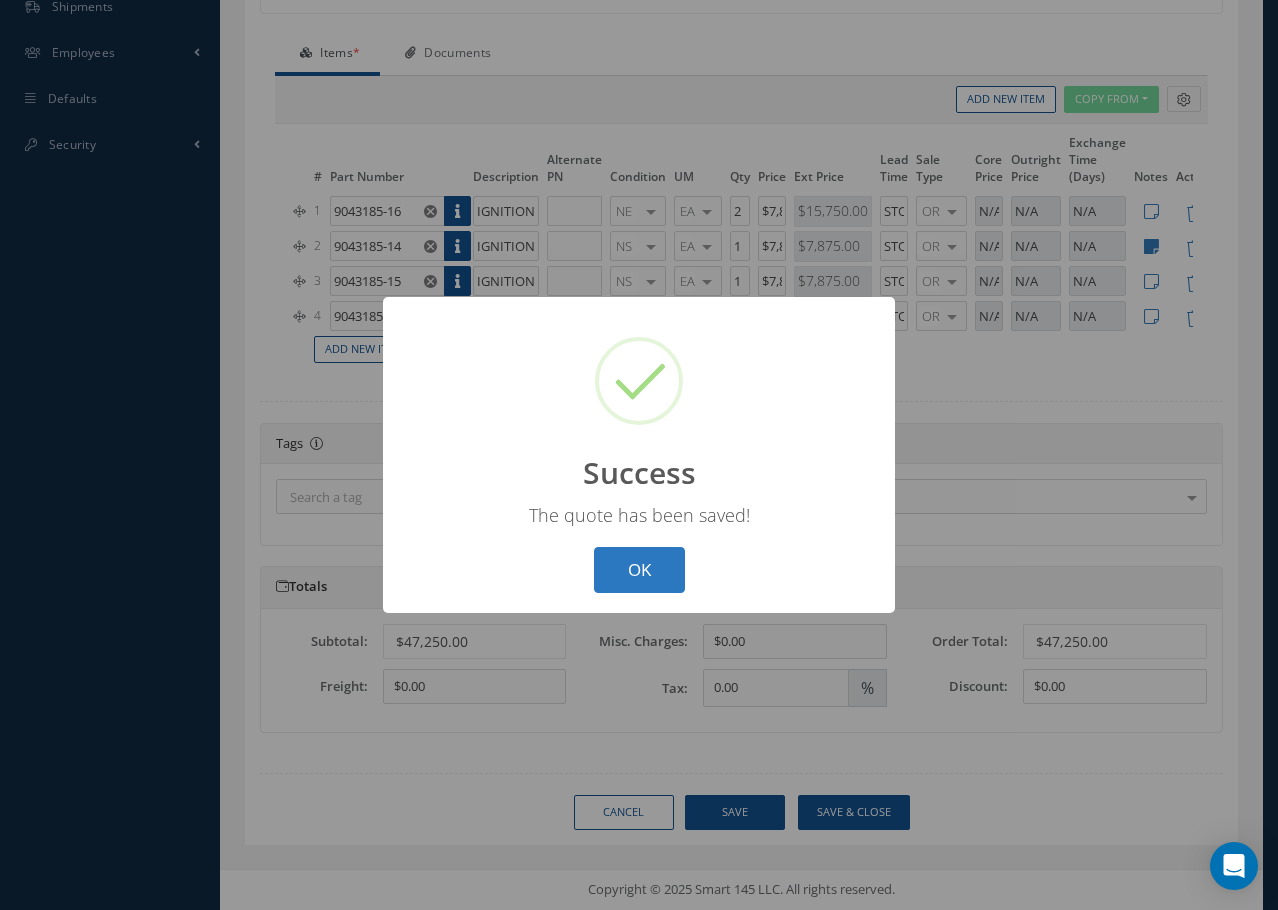 click on "OK" at bounding box center (639, 570) 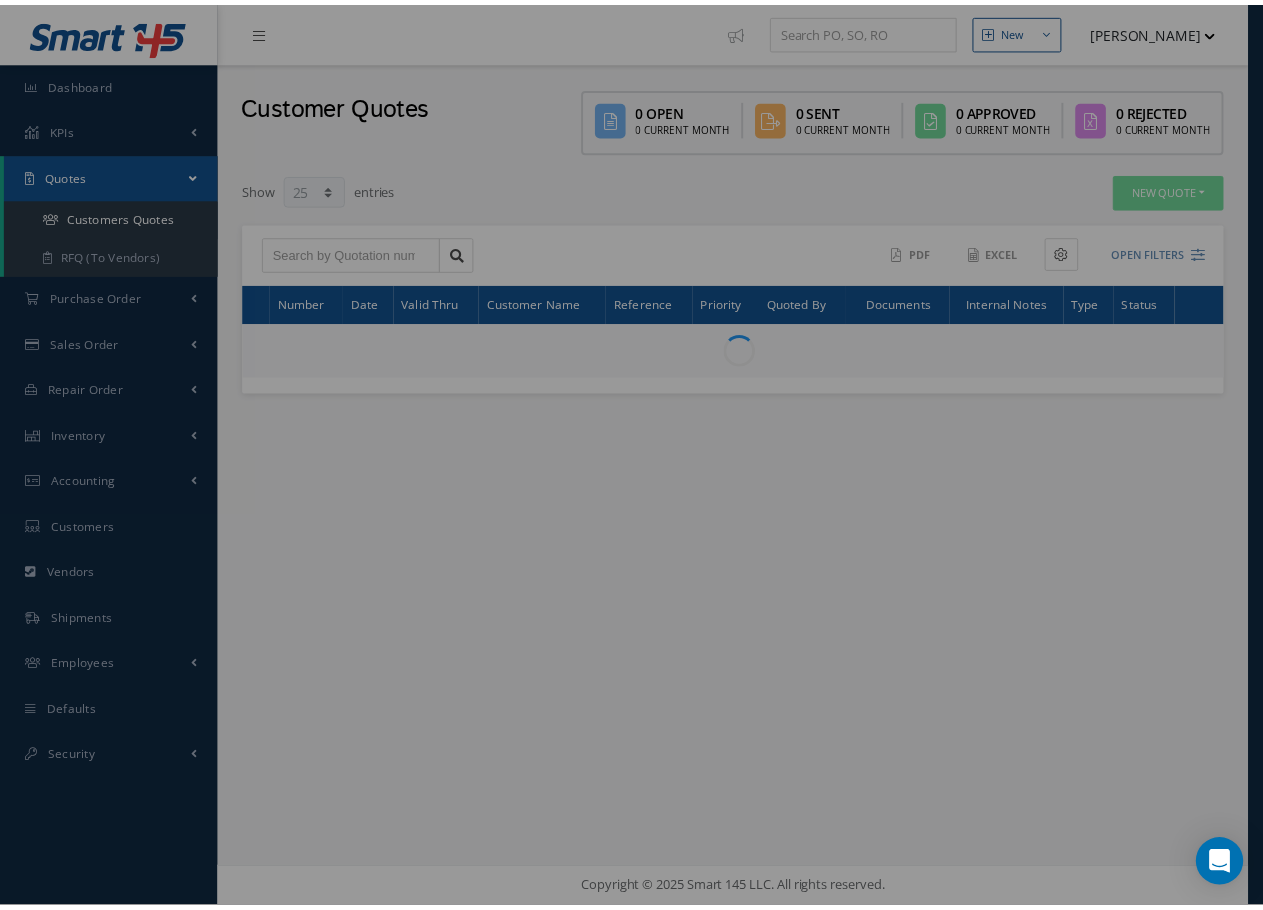 scroll, scrollTop: 0, scrollLeft: 0, axis: both 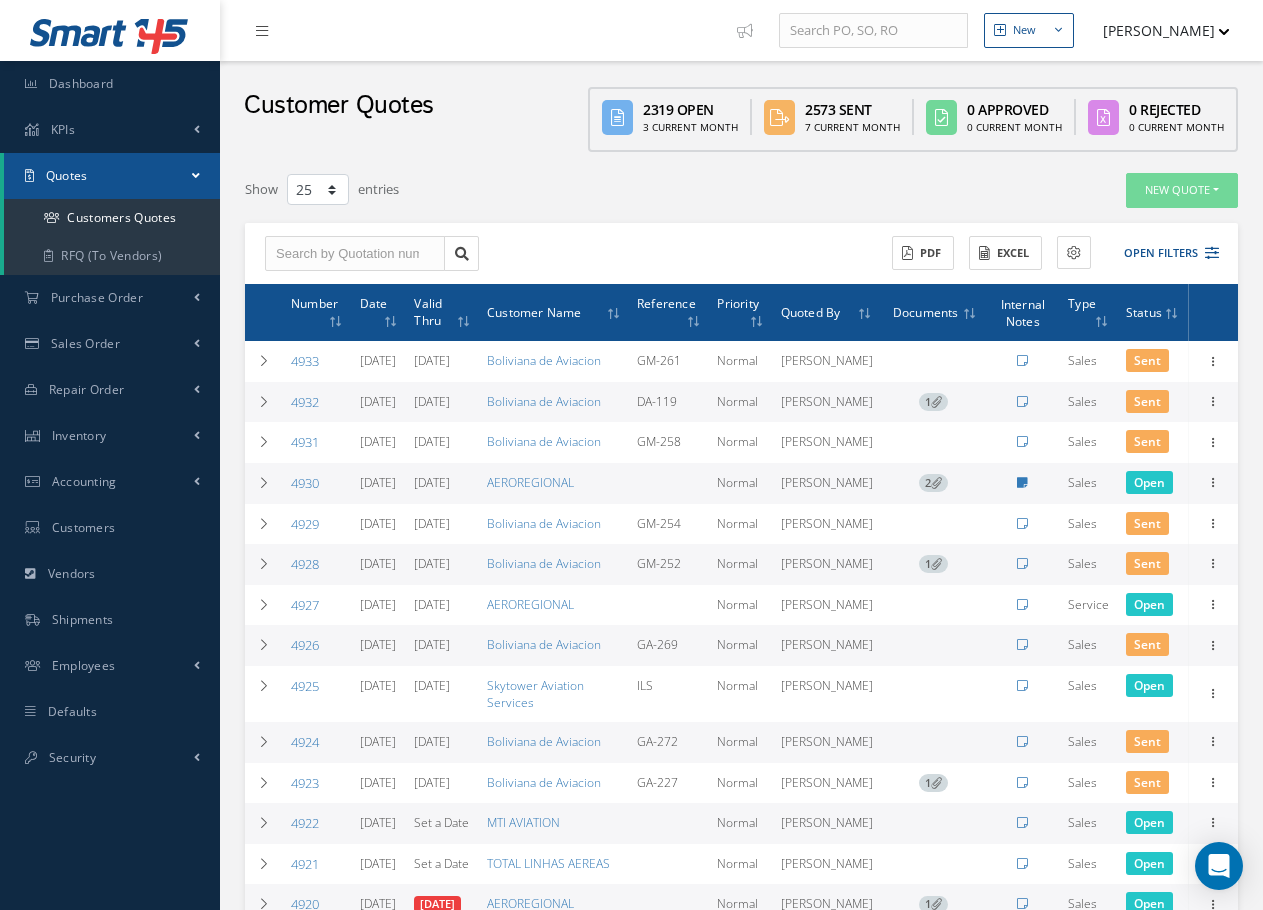 click on "4930" at bounding box center (305, 483) 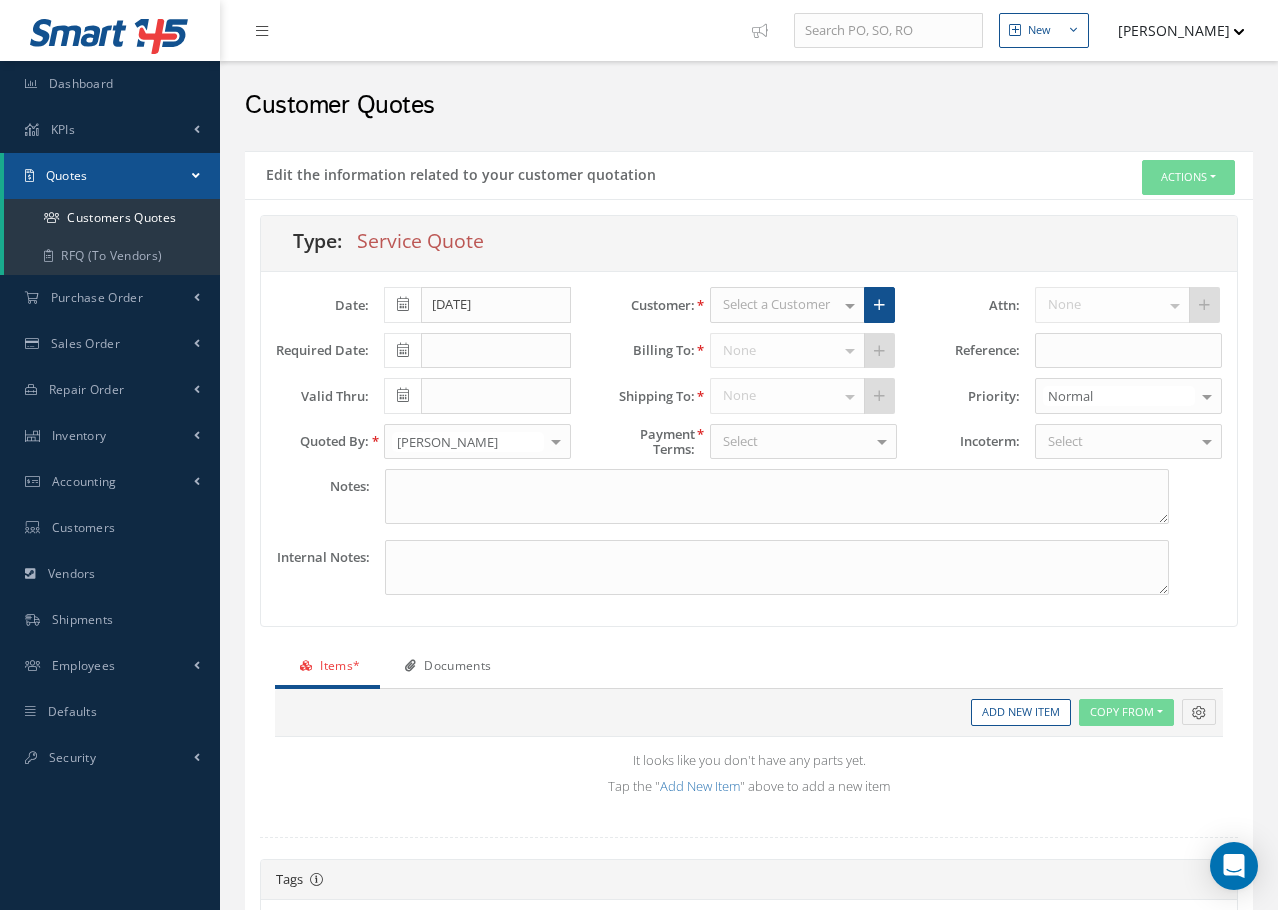 type on "FOR -15: TOLD HIM OUR COST IS $7,500
FOR -13: TOLD HIM OUR COST IS $6K" 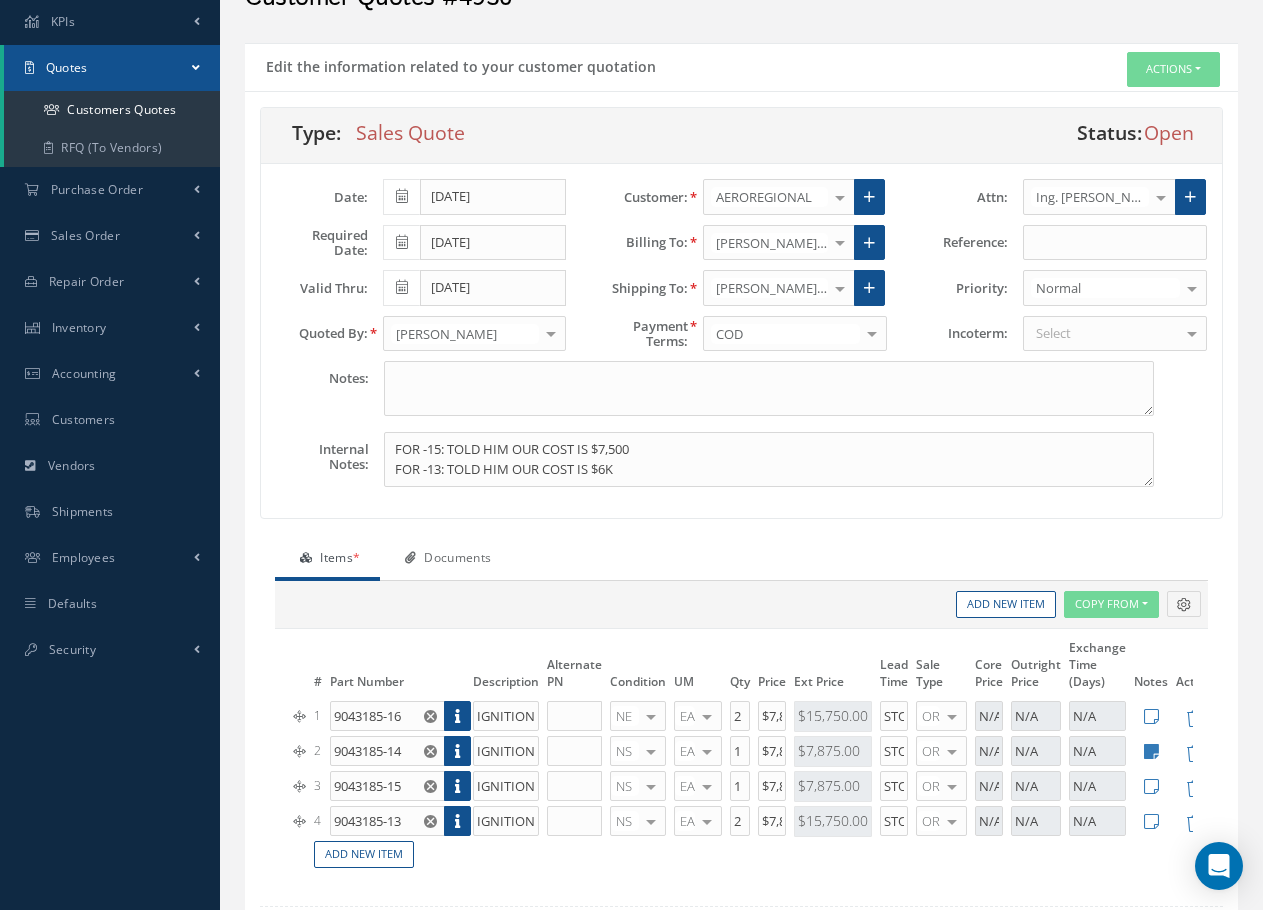 scroll, scrollTop: 0, scrollLeft: 0, axis: both 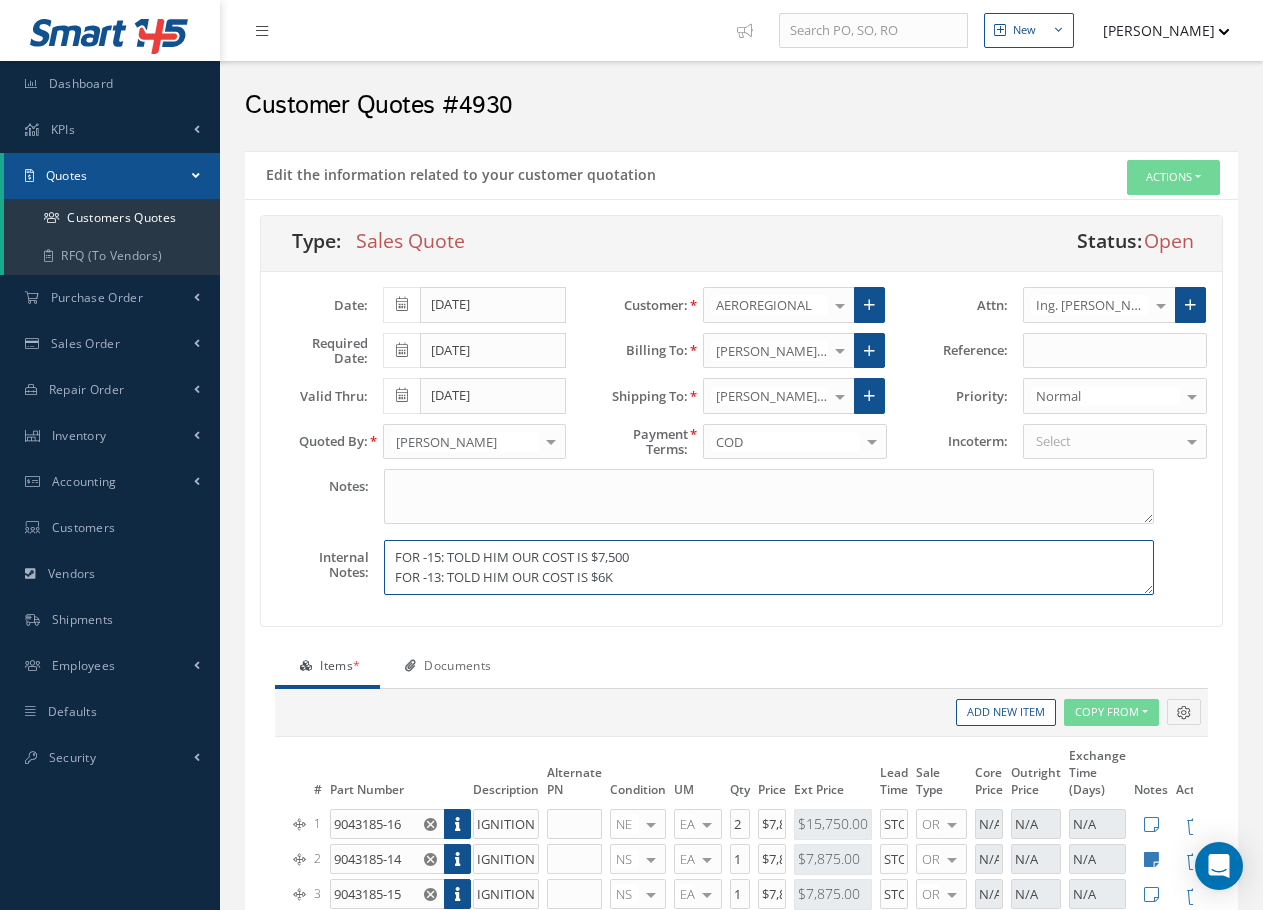click on "FOR -15: TOLD HIM OUR COST IS $7,500
FOR -13: TOLD HIM OUR COST IS $6K" at bounding box center [769, 567] 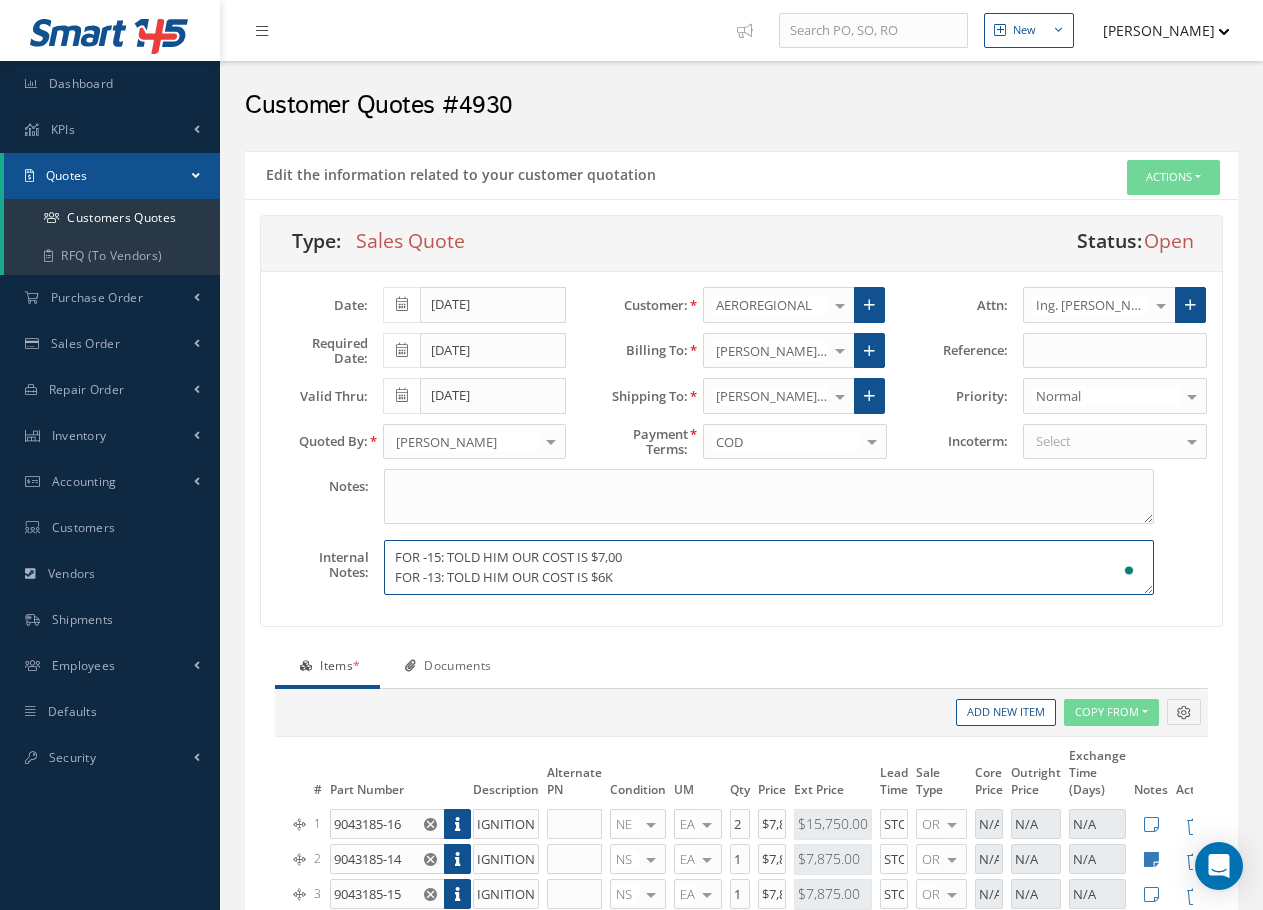 type on "FOR -15: TOLD HIM OUR COST IS $7,000
FOR -13: TOLD HIM OUR COST IS $6K" 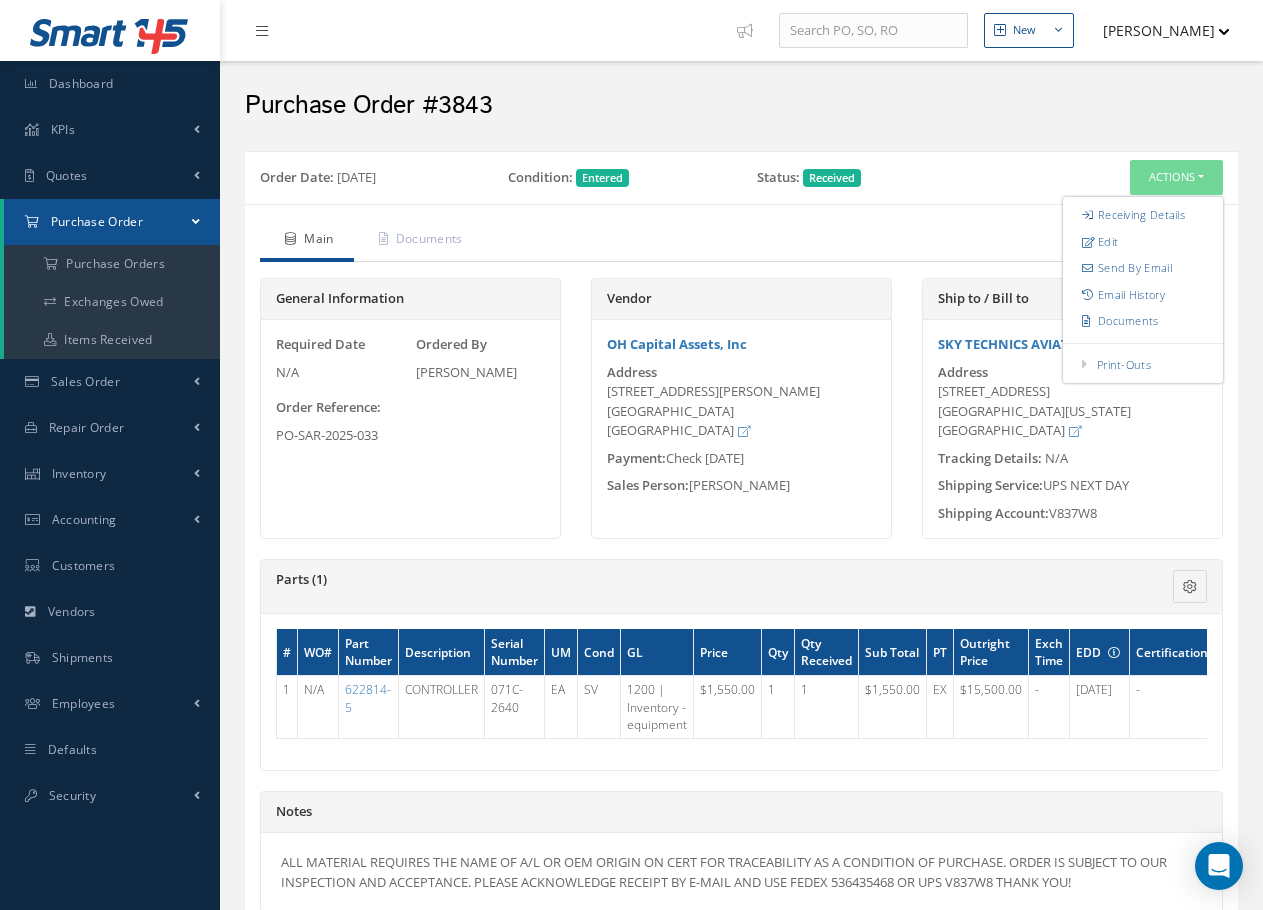 scroll, scrollTop: 0, scrollLeft: 0, axis: both 